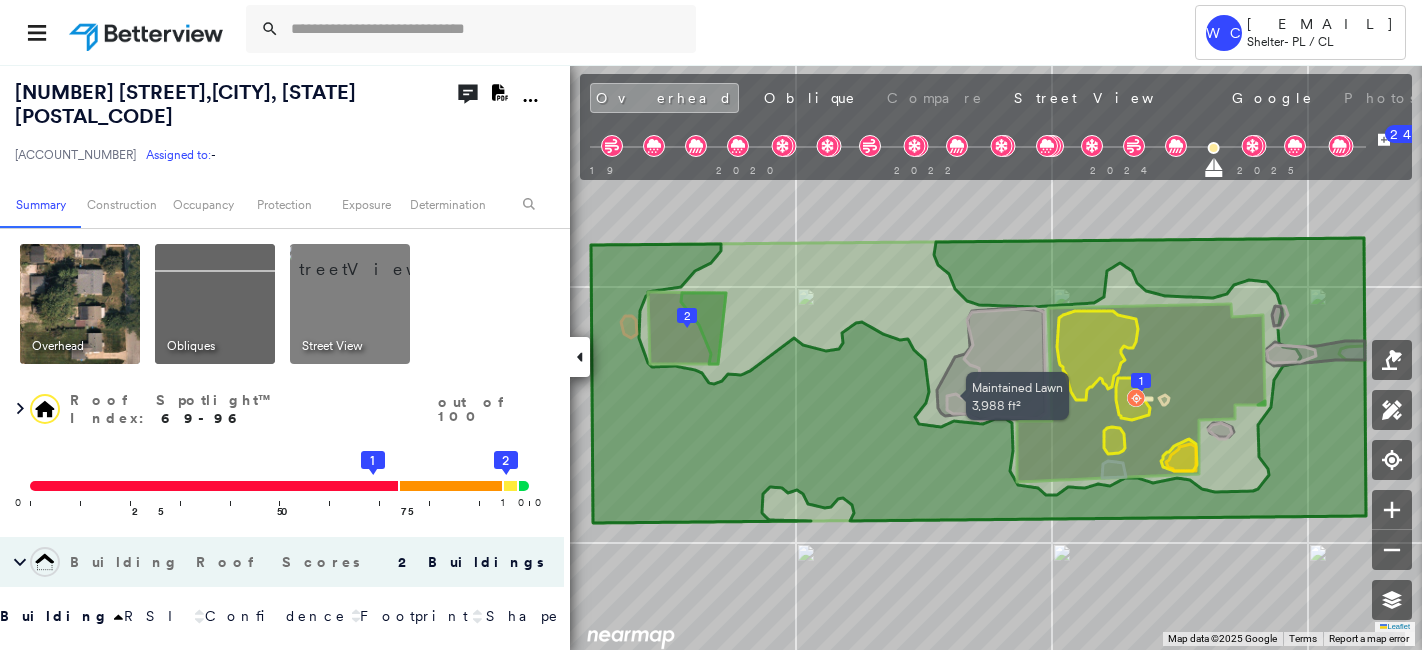 scroll, scrollTop: 0, scrollLeft: 0, axis: both 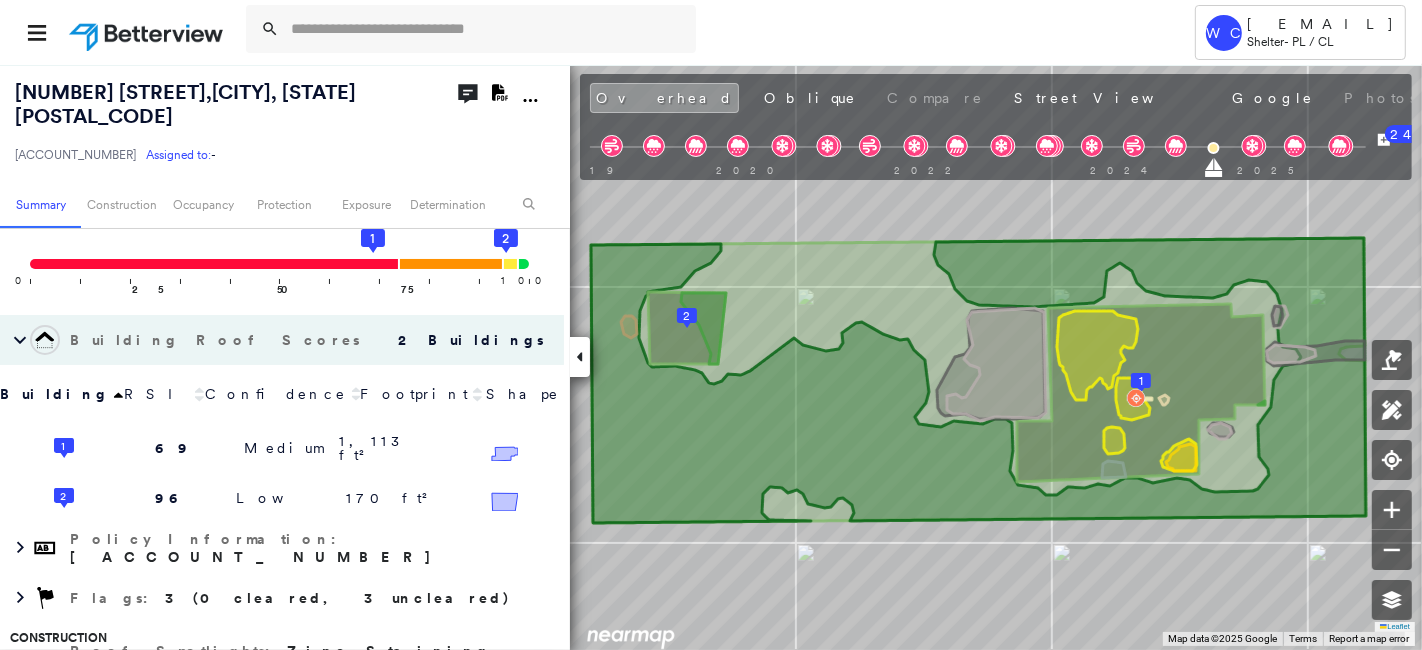 click on "August 19, 2024" at bounding box center [1543, 100] 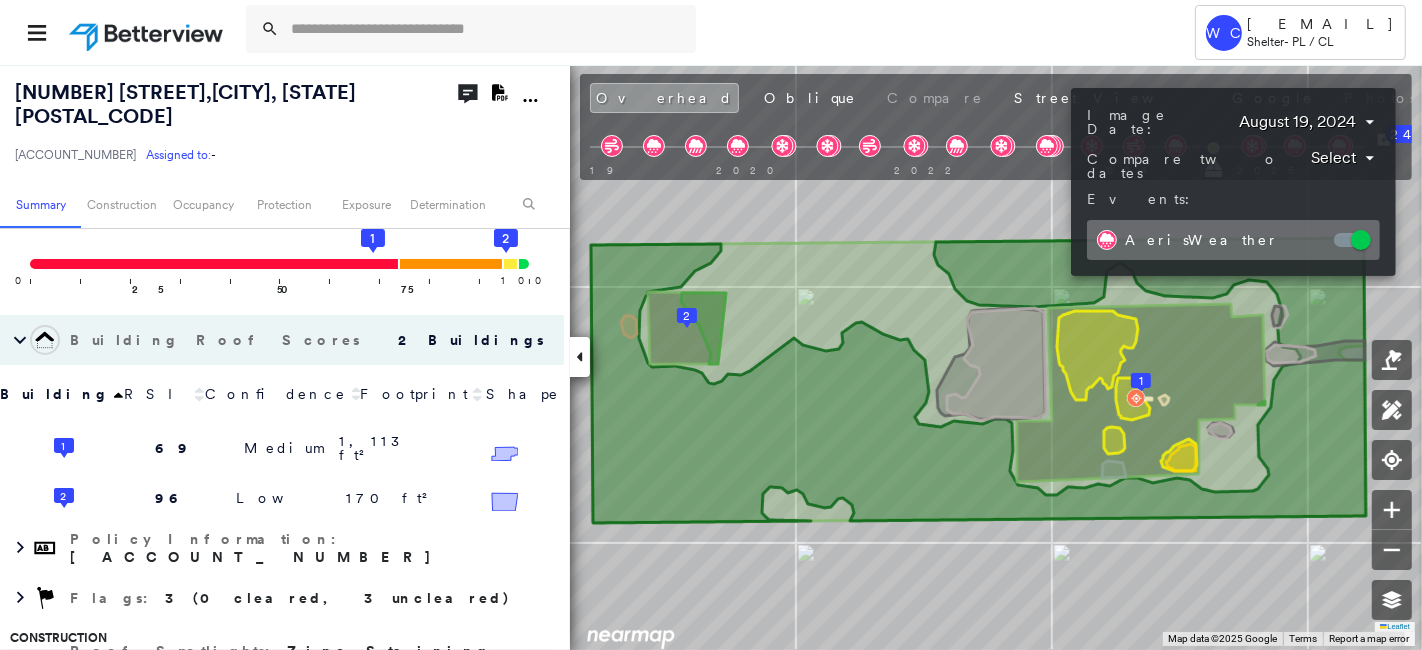 click at bounding box center (711, 325) 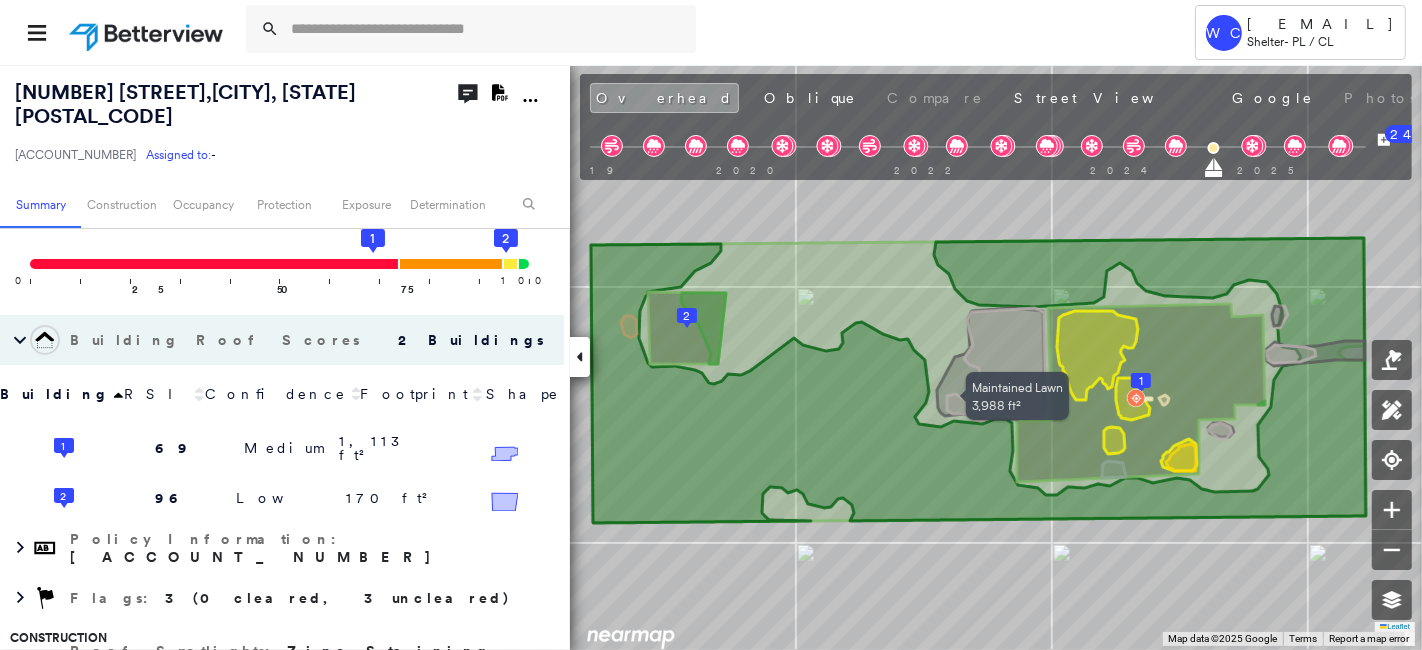 click 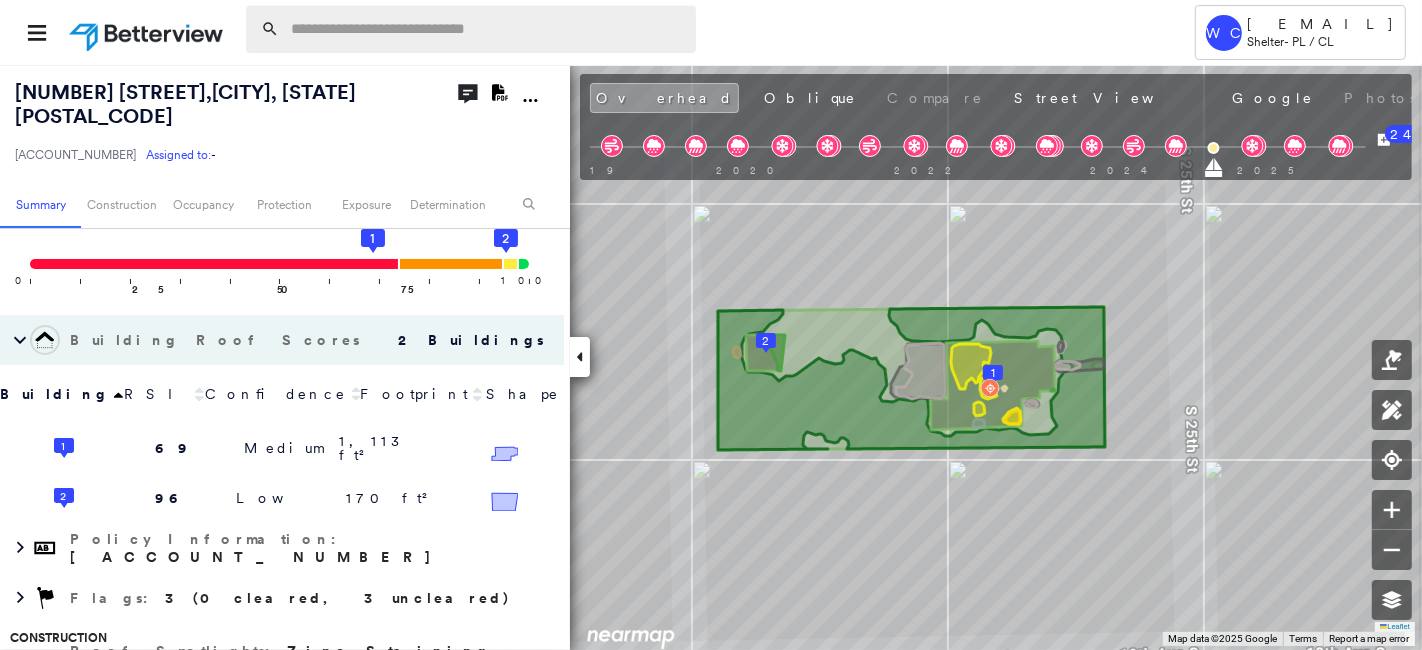 click at bounding box center (487, 29) 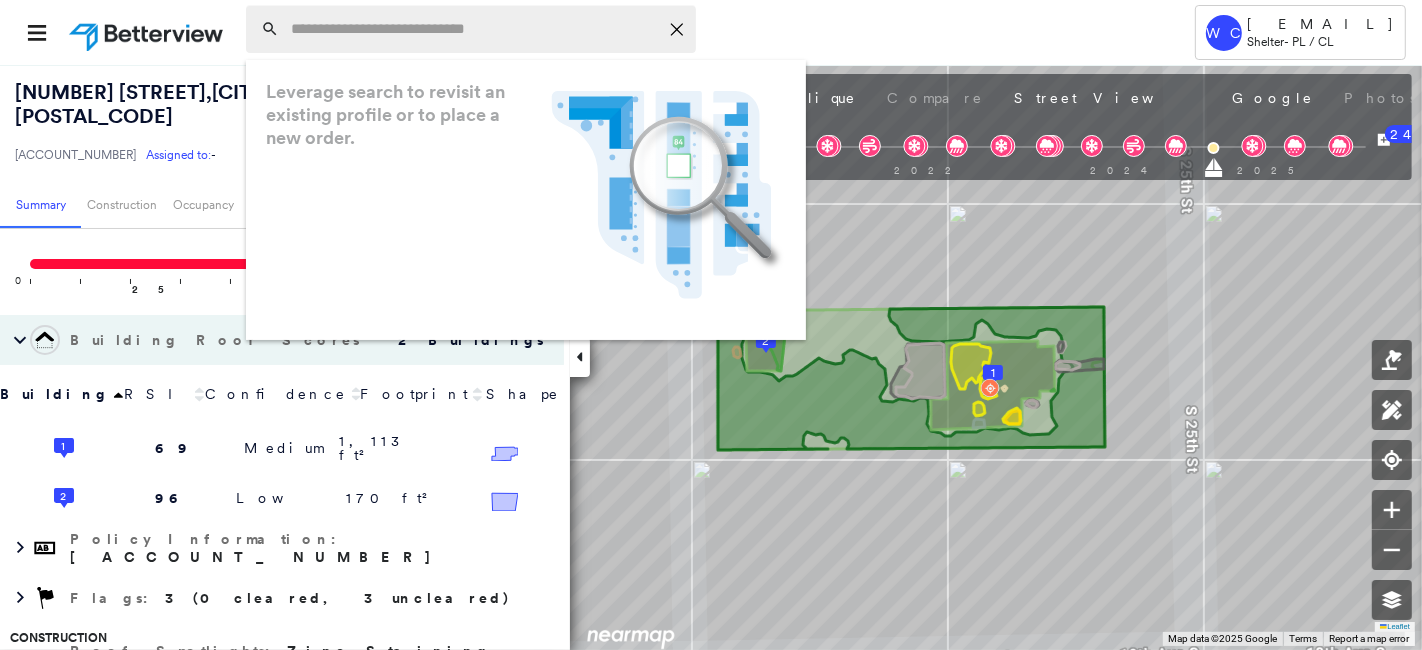 paste on "**********" 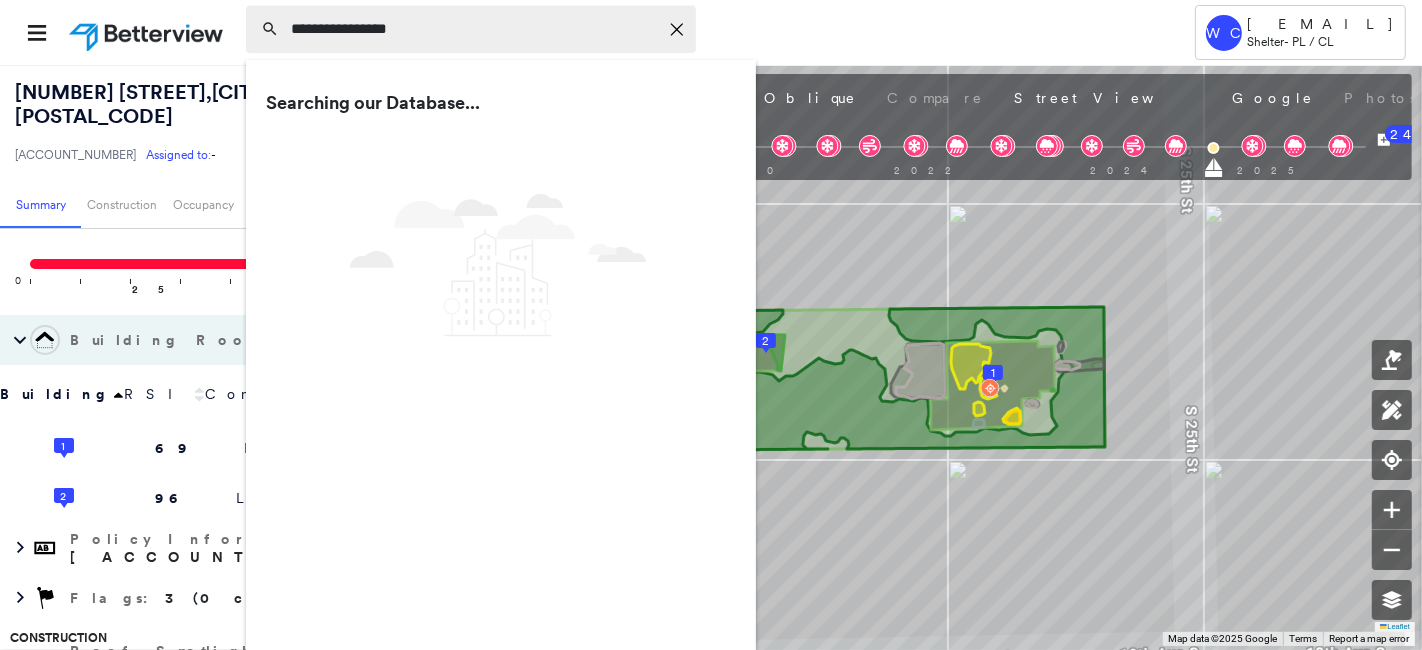click on "**********" at bounding box center [474, 29] 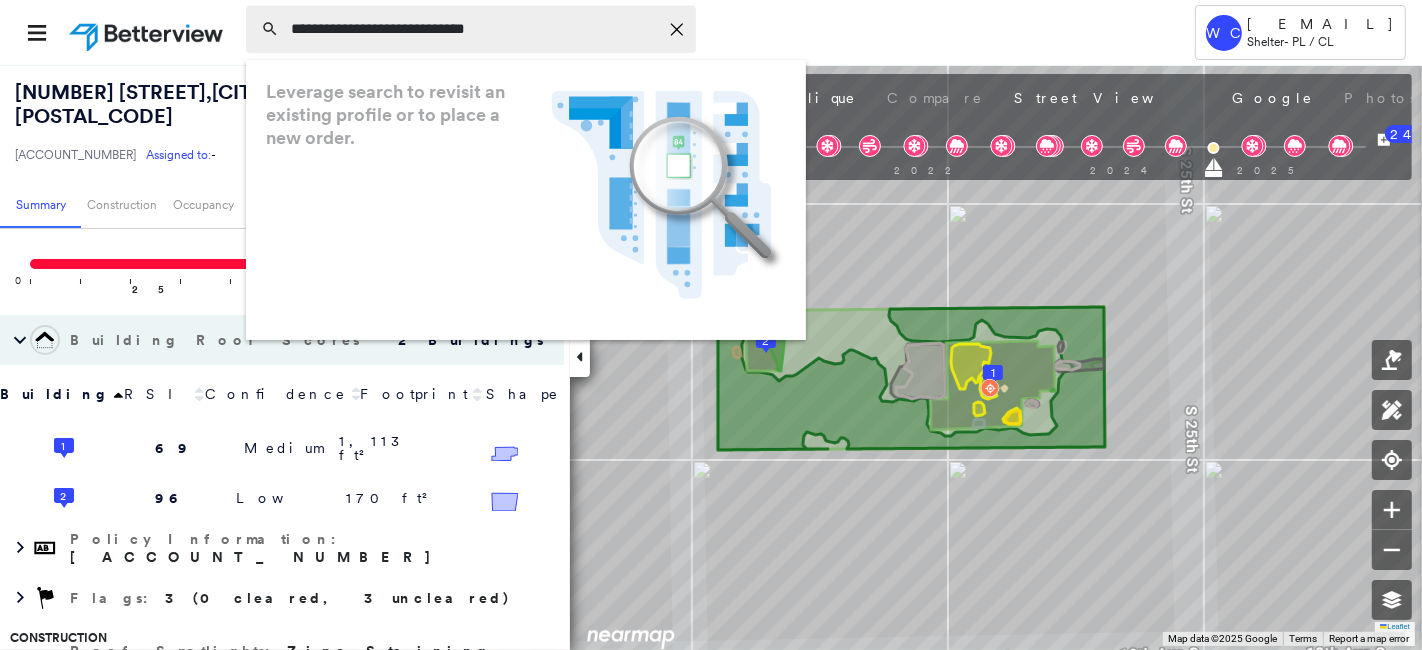 click on "**********" at bounding box center [474, 29] 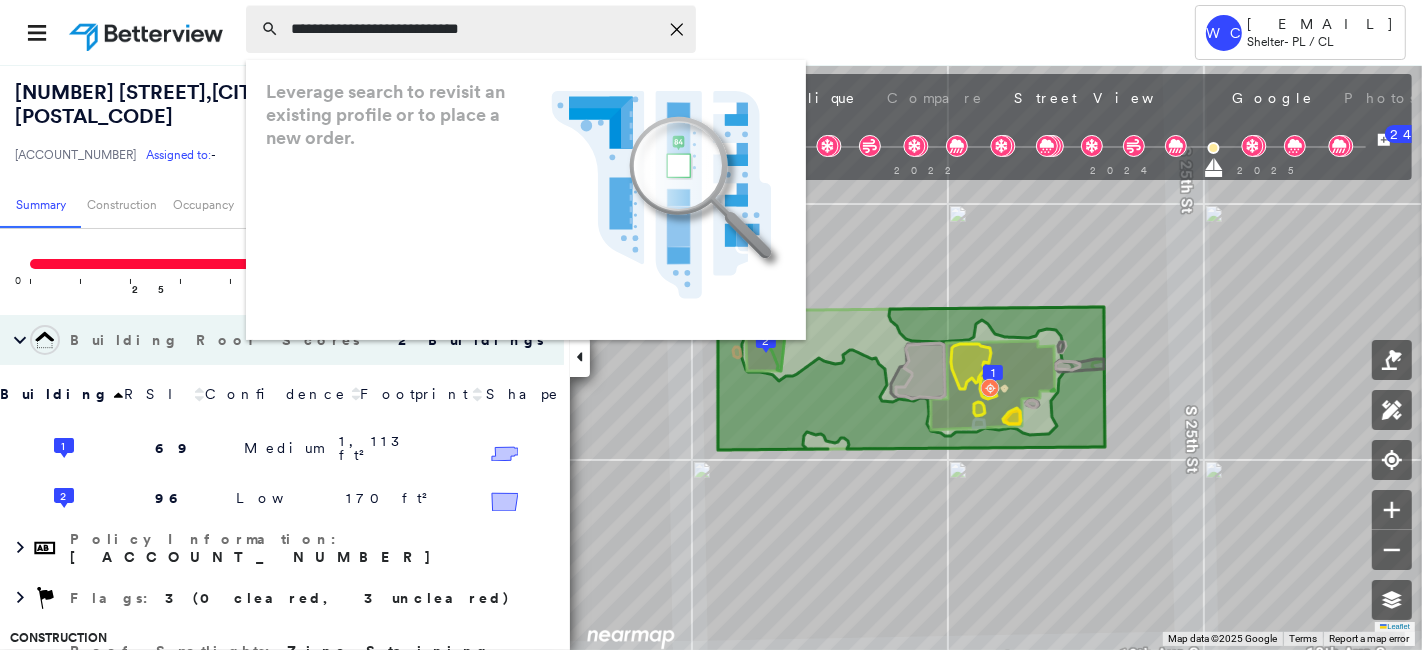 click on "**********" at bounding box center (474, 29) 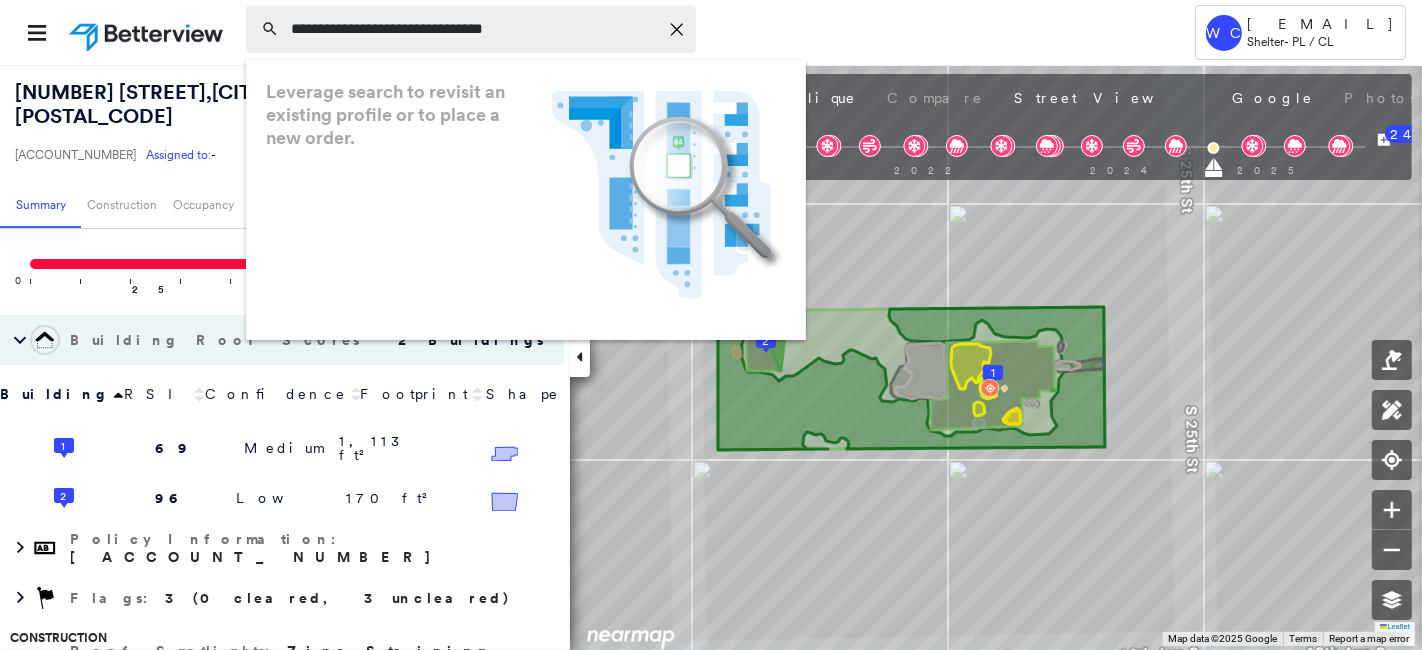 drag, startPoint x: 574, startPoint y: 37, endPoint x: 416, endPoint y: 47, distance: 158.31615 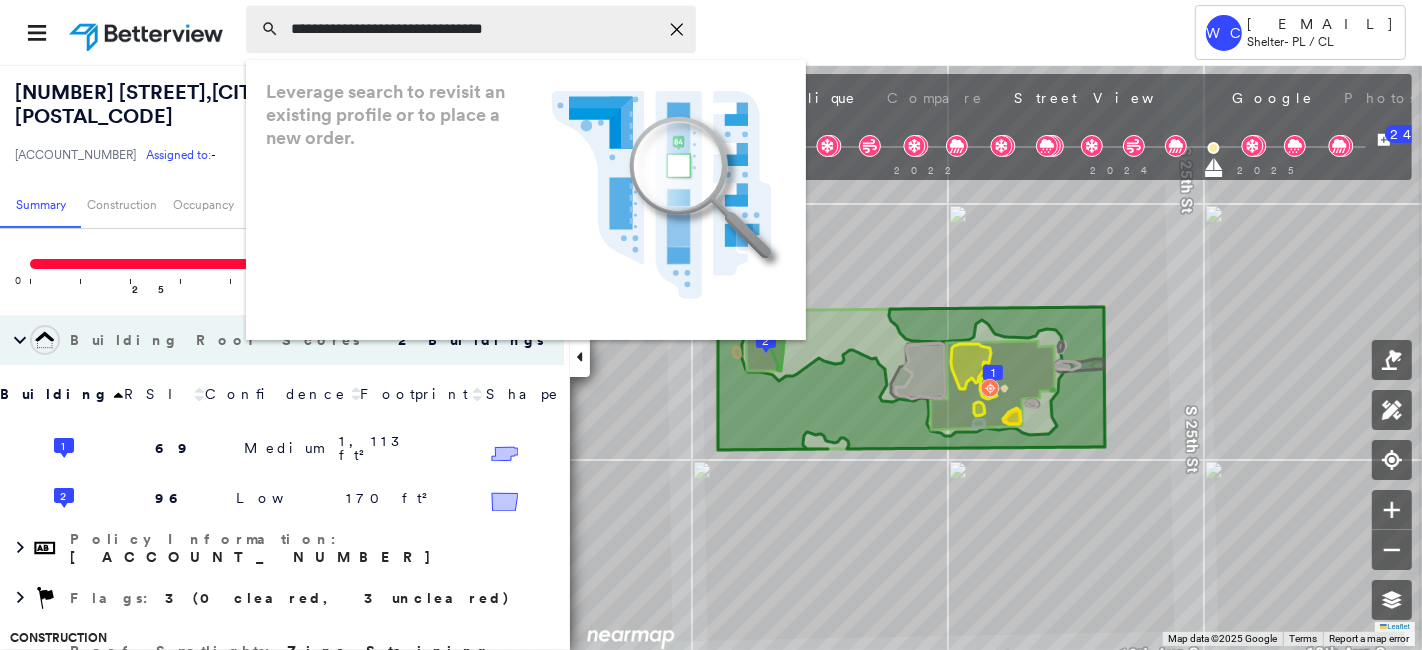 click on "**********" at bounding box center (474, 29) 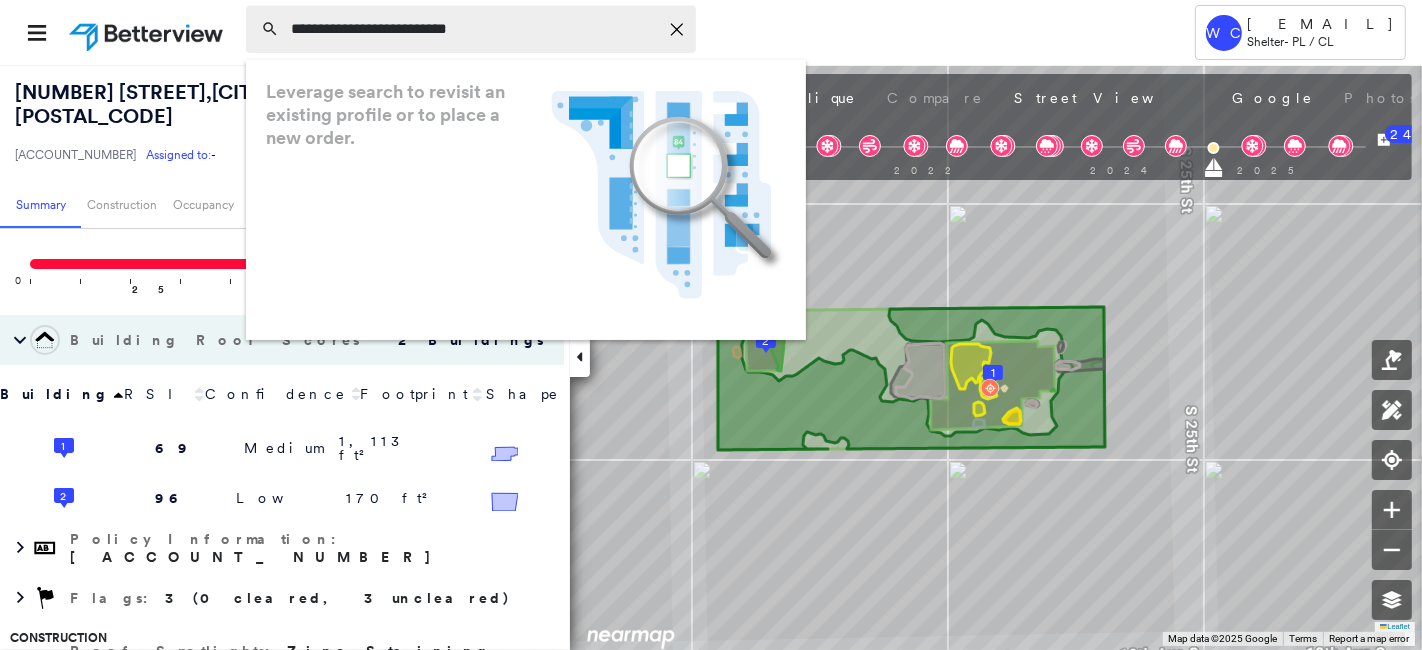 click on "**********" at bounding box center (474, 29) 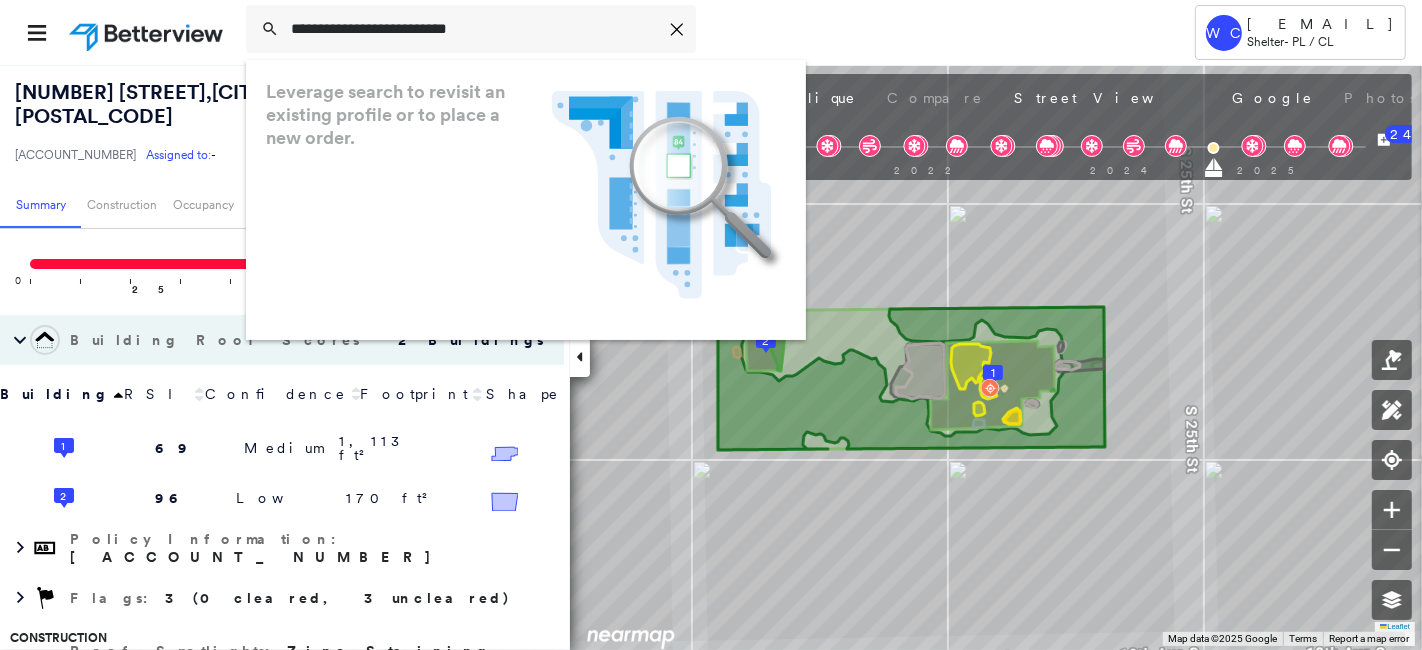 click 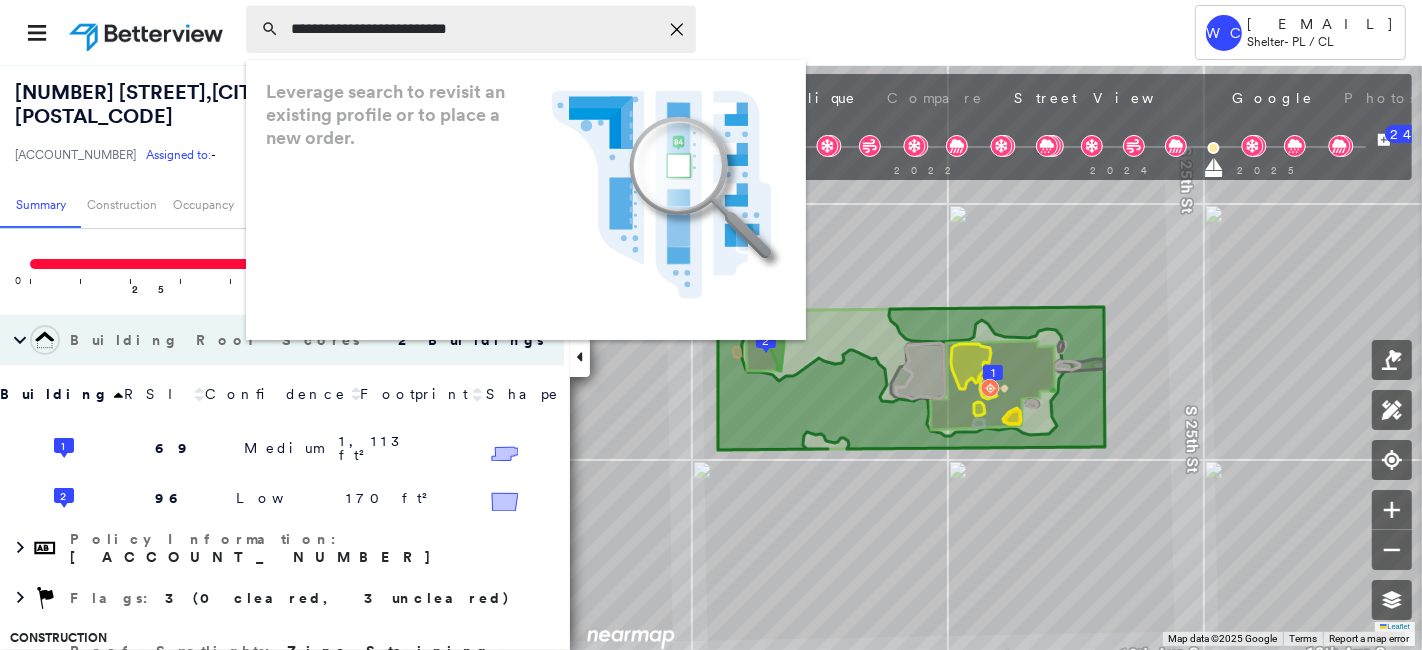 click on "**********" at bounding box center (474, 29) 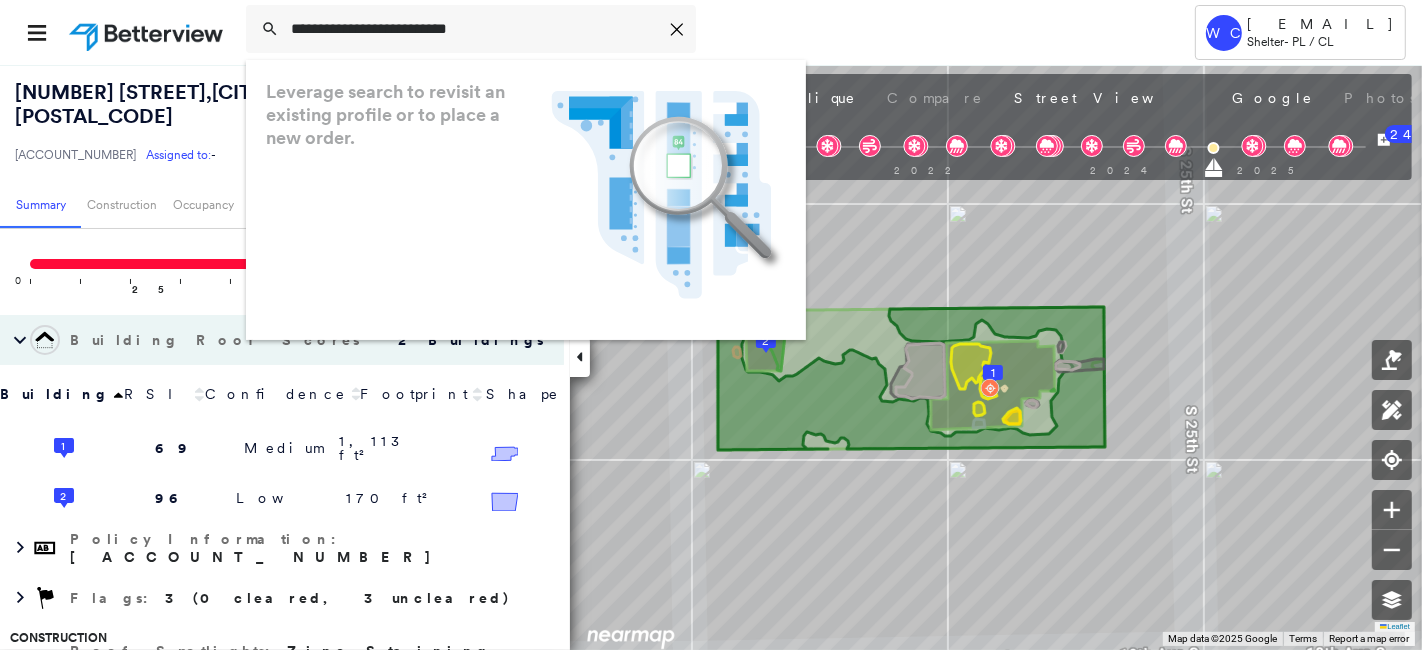 click 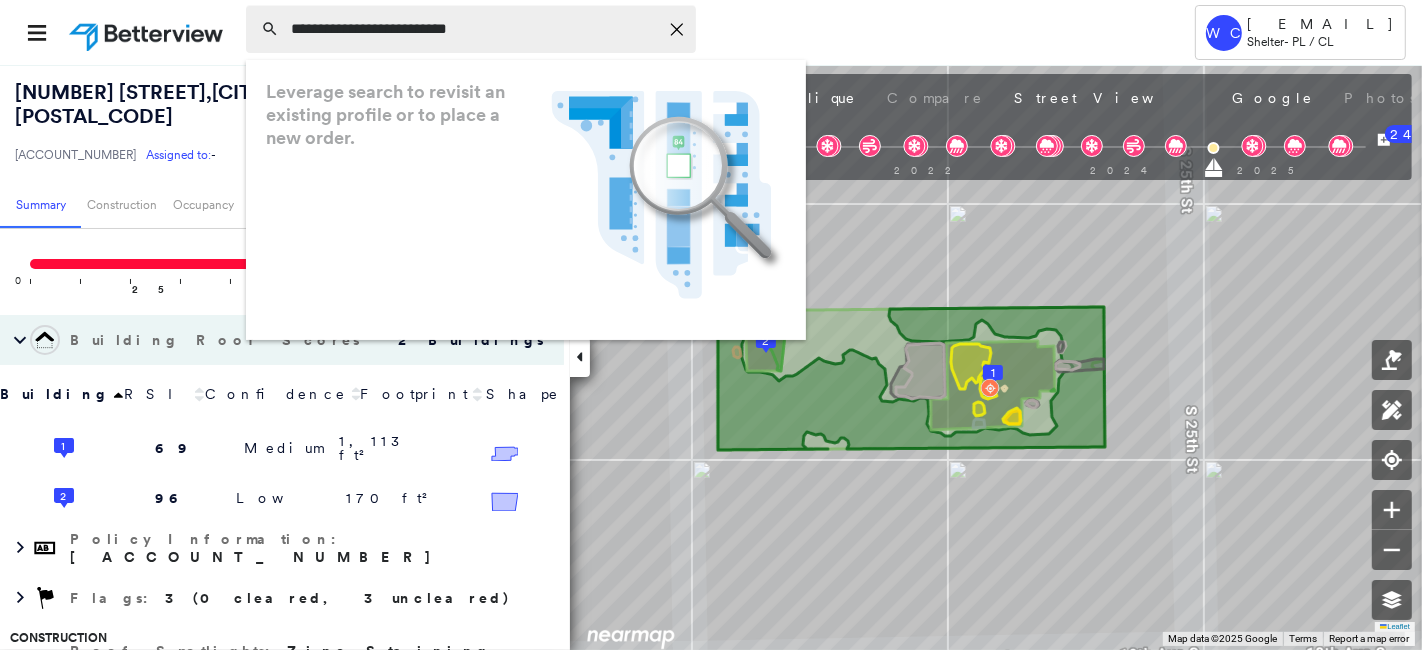 click 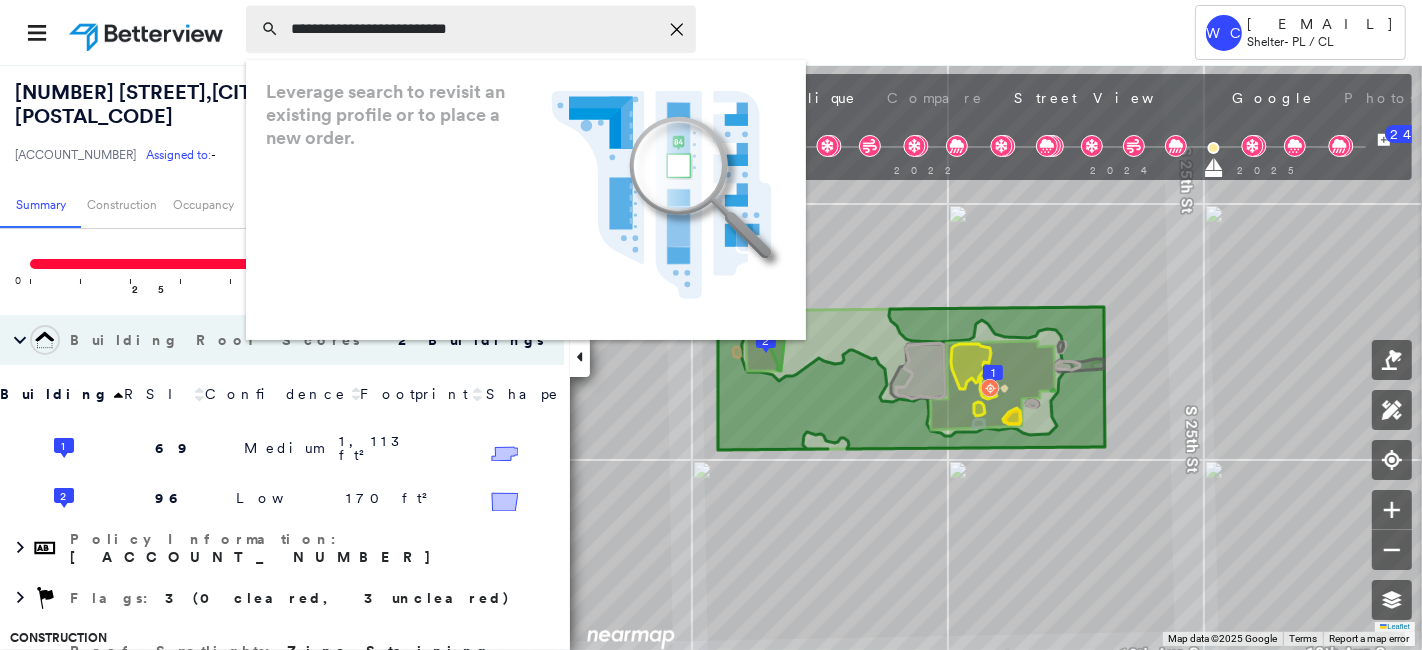 click 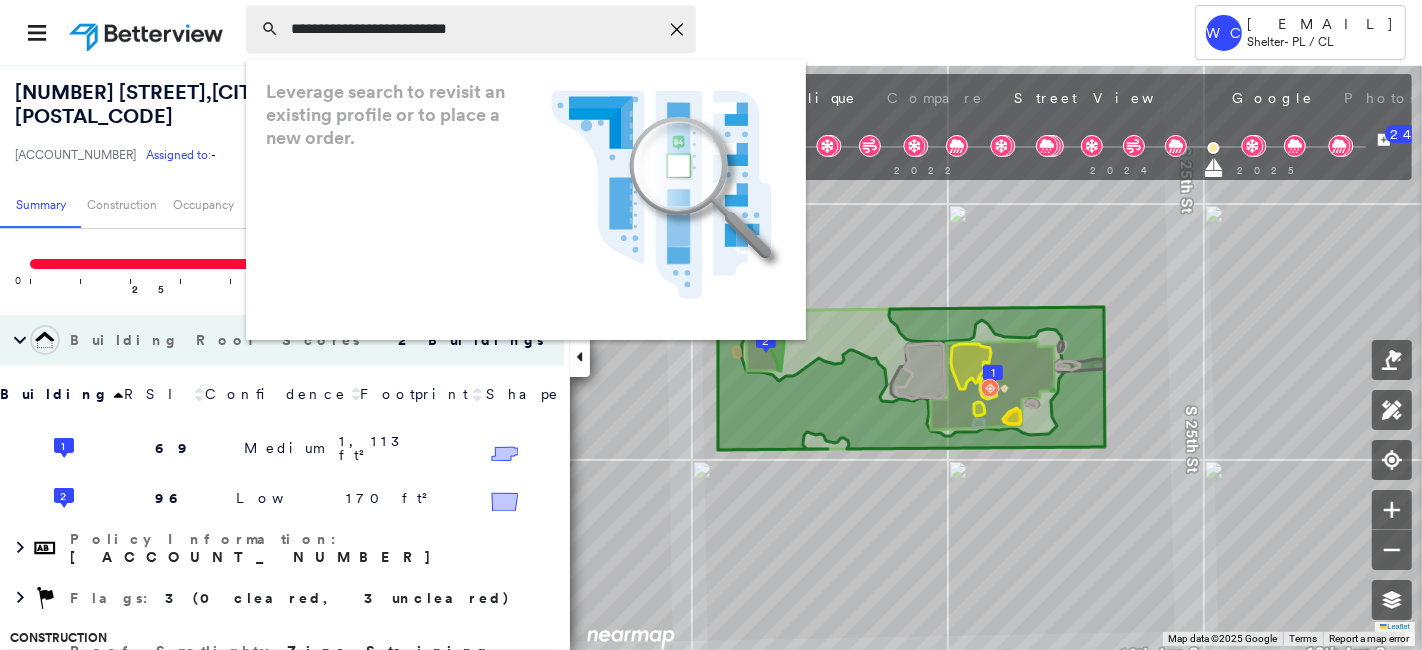 drag, startPoint x: 493, startPoint y: 35, endPoint x: 399, endPoint y: 66, distance: 98.9798 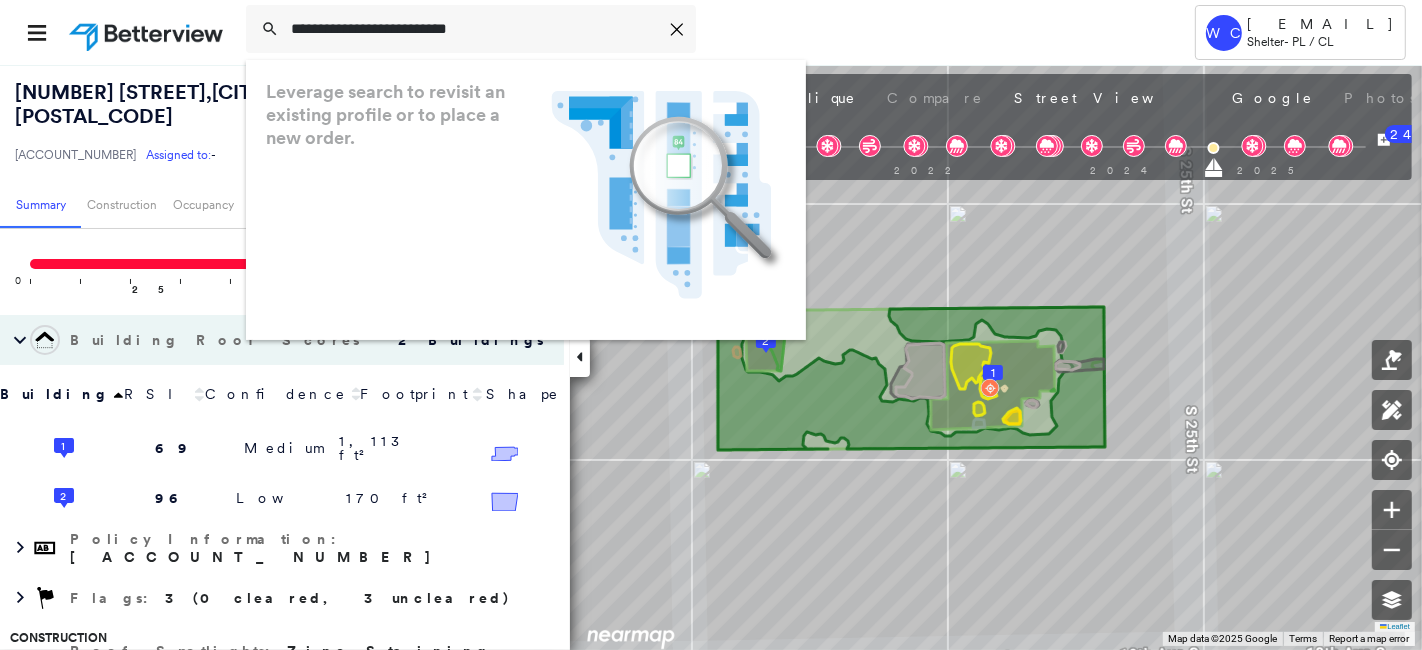 click on "**********" at bounding box center (474, 29) 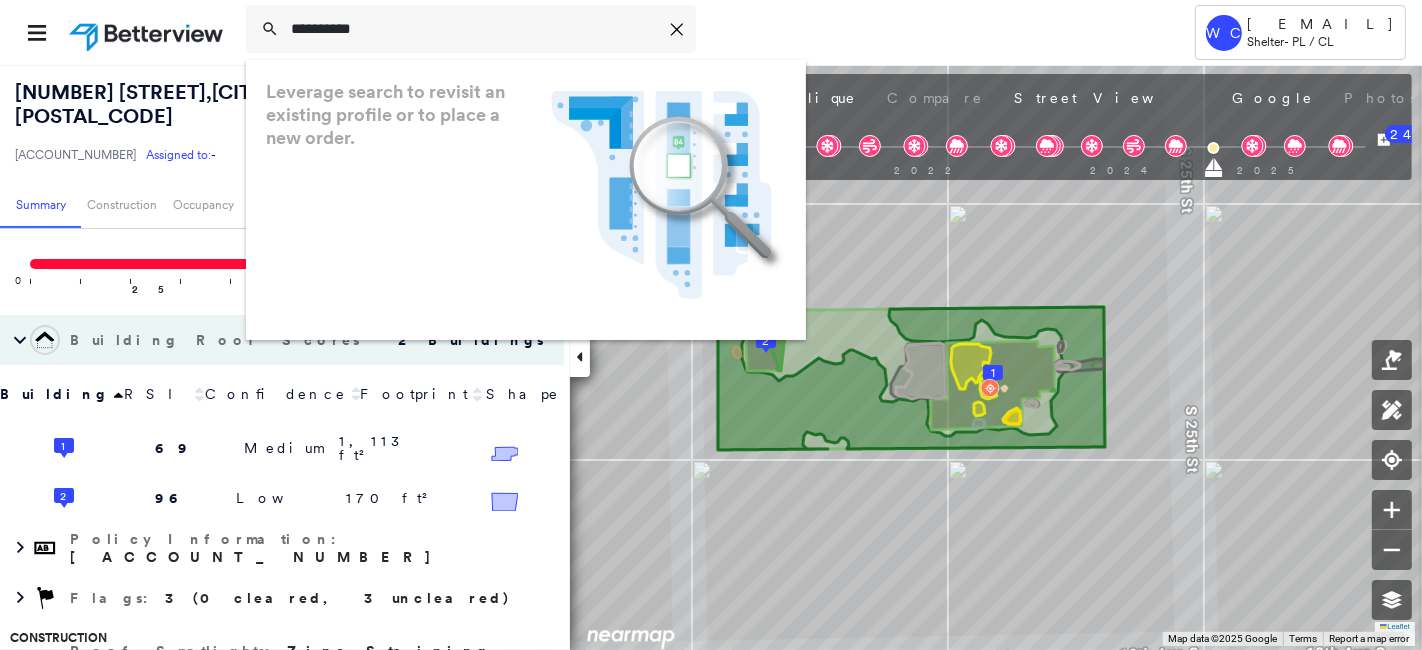 type on "*********" 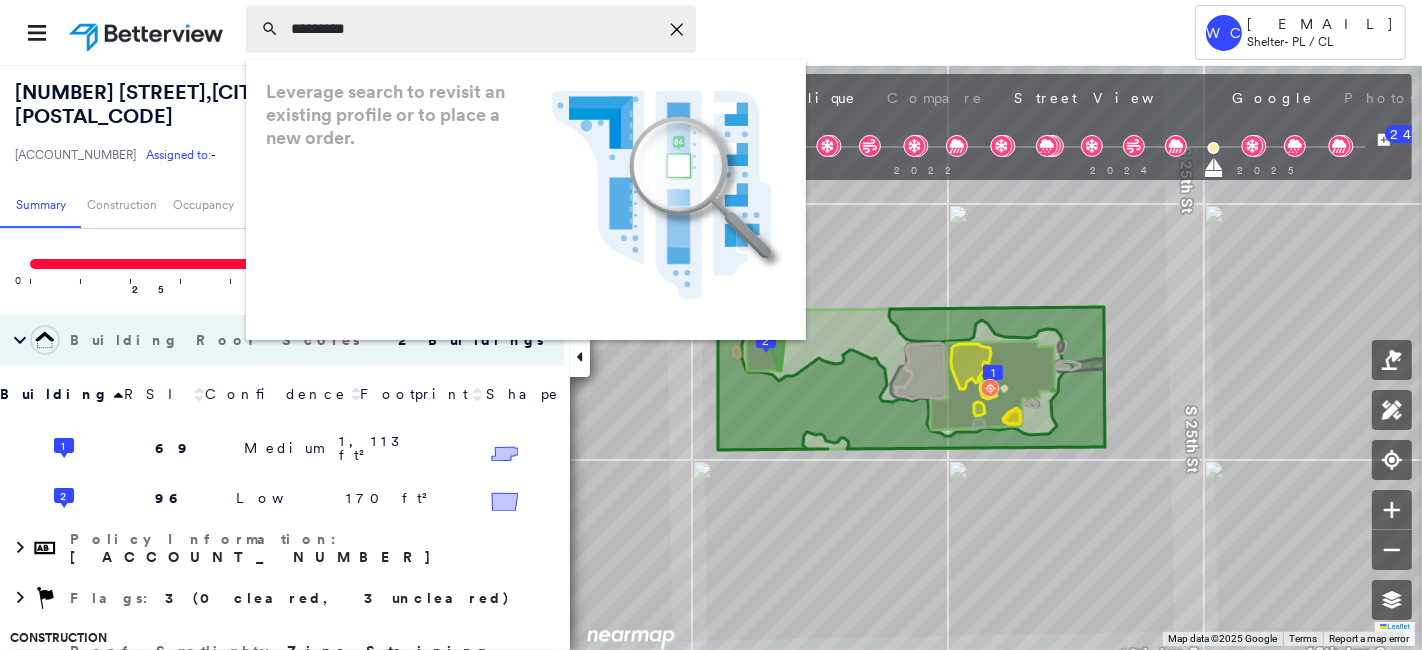 click on "*********" at bounding box center [474, 29] 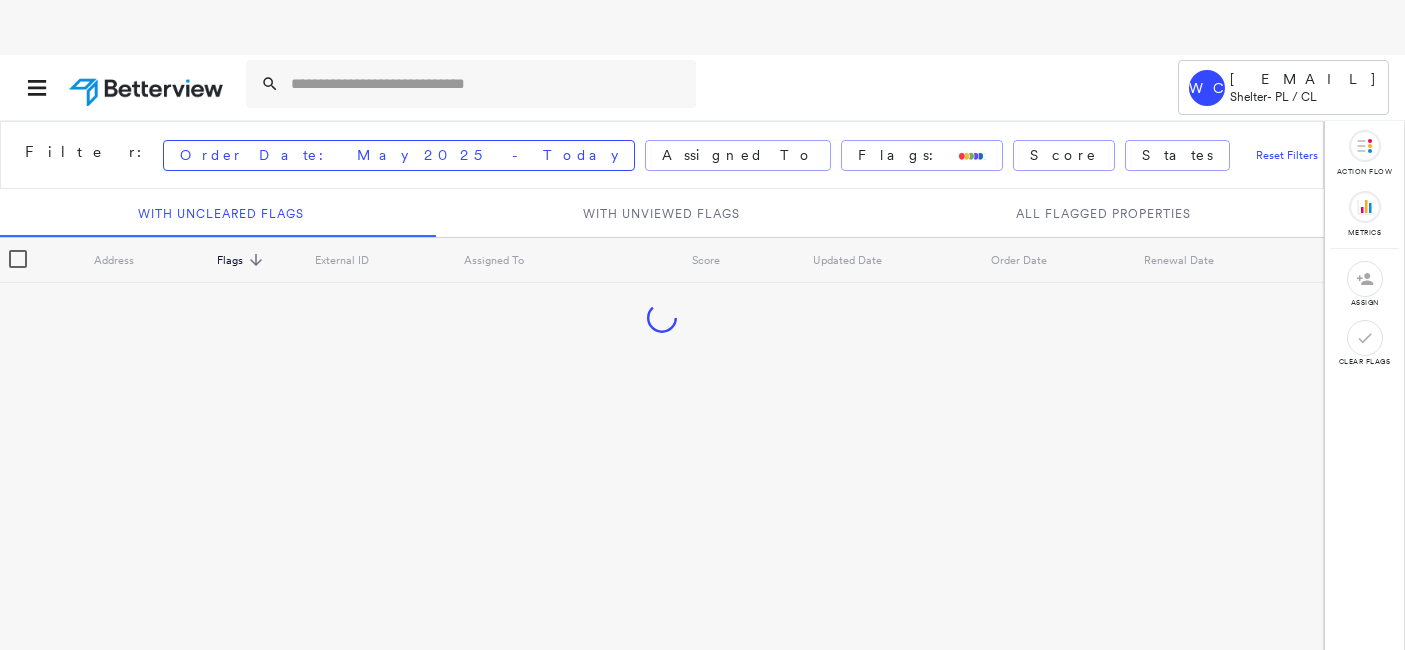 scroll, scrollTop: 0, scrollLeft: 0, axis: both 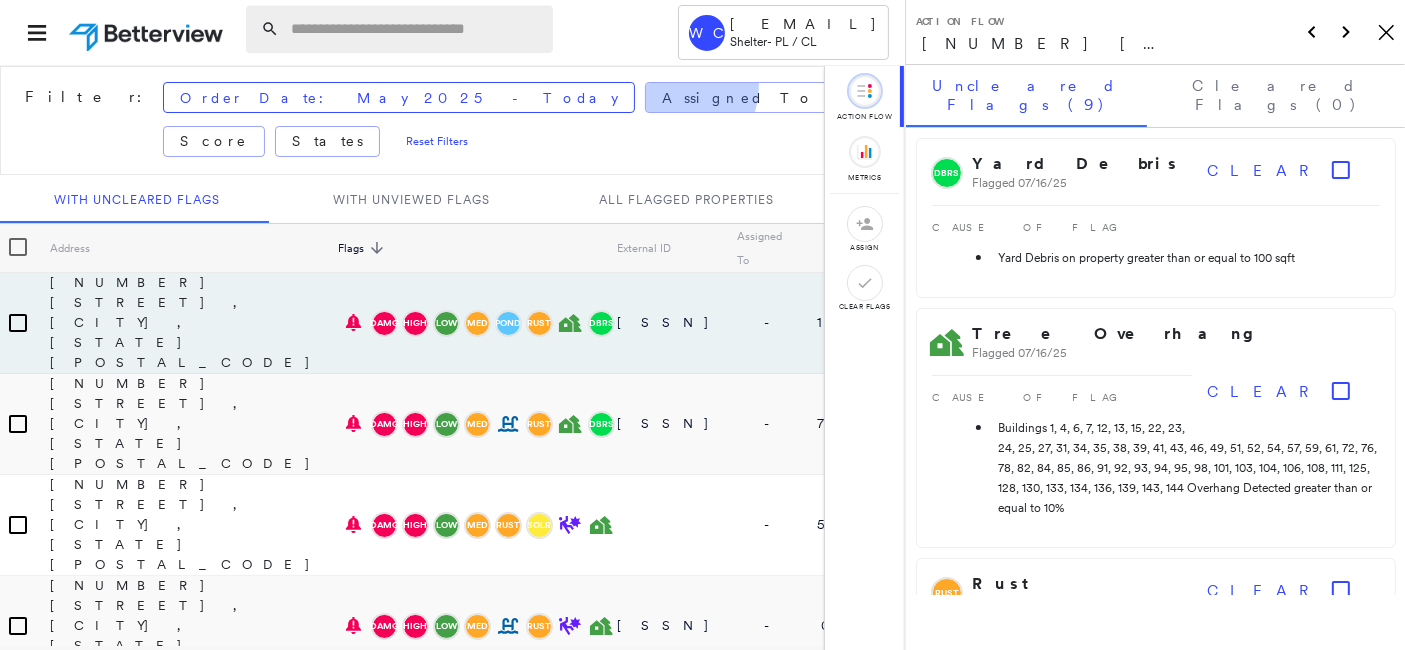 click on "Assigned To" at bounding box center [738, 97] 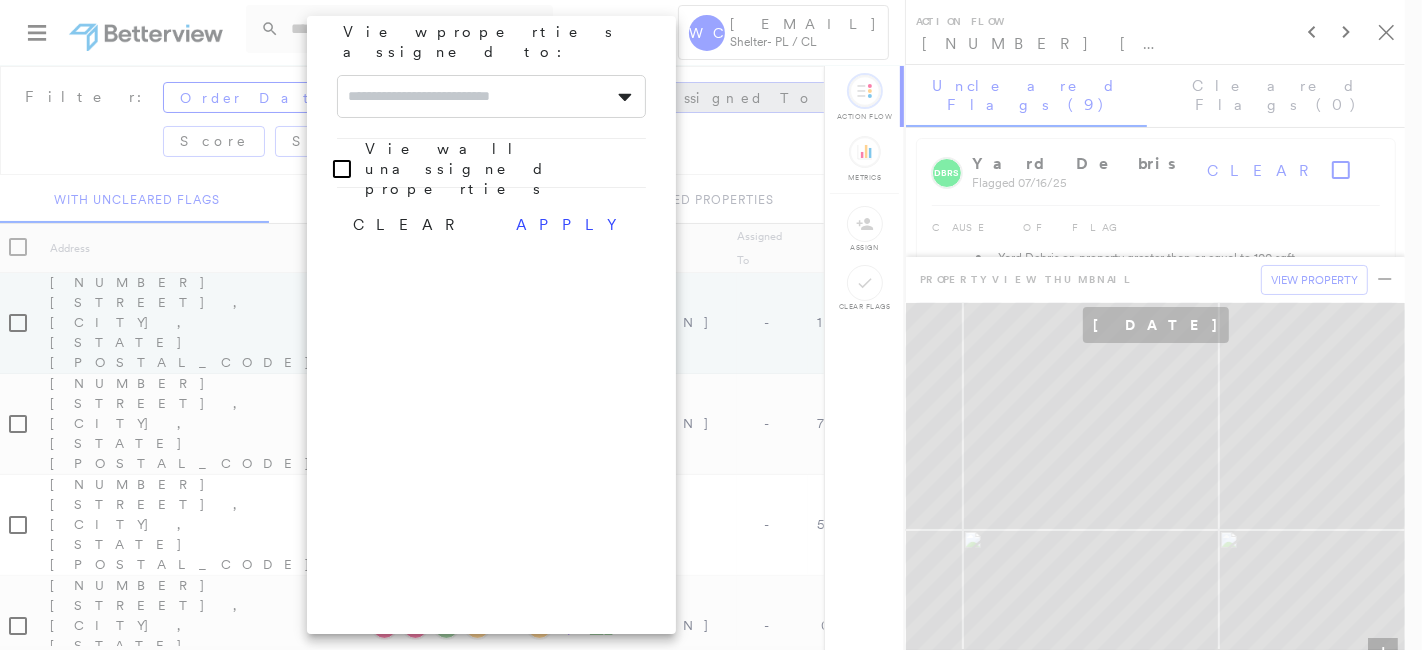 drag, startPoint x: 251, startPoint y: 32, endPoint x: 326, endPoint y: 30, distance: 75.026665 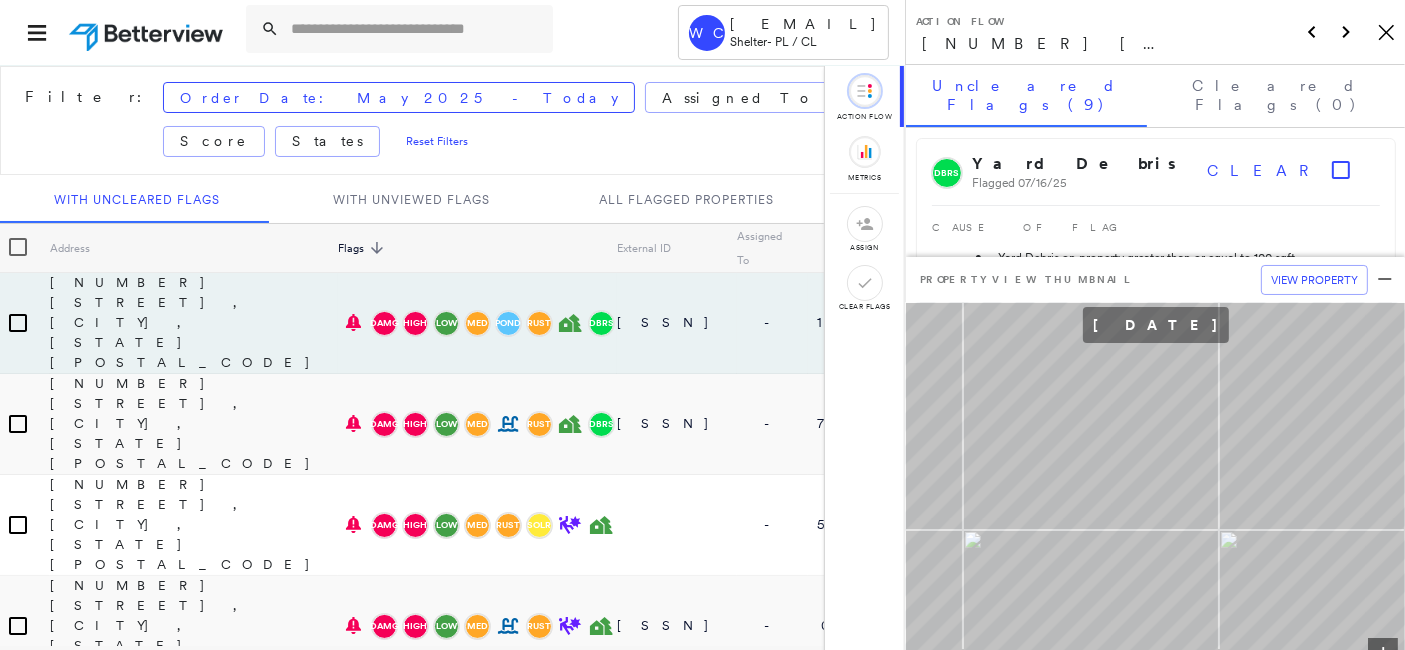 click at bounding box center (416, 29) 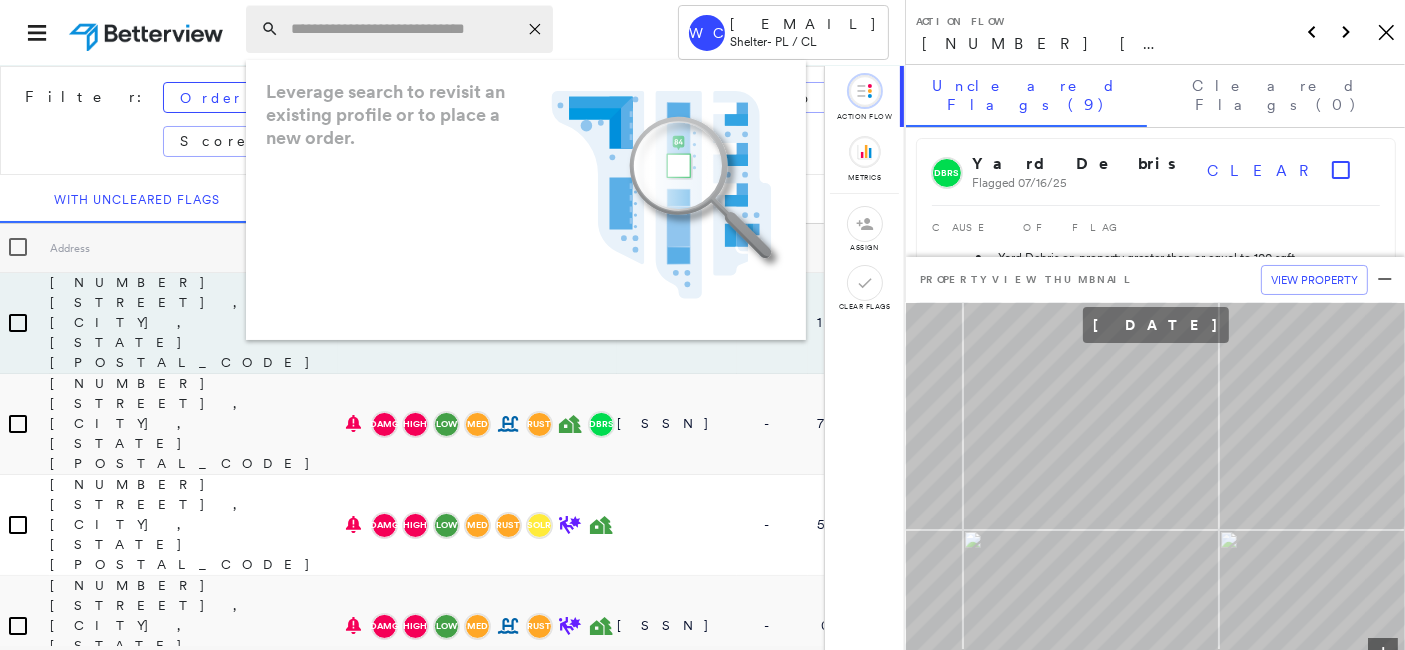 paste on "**********" 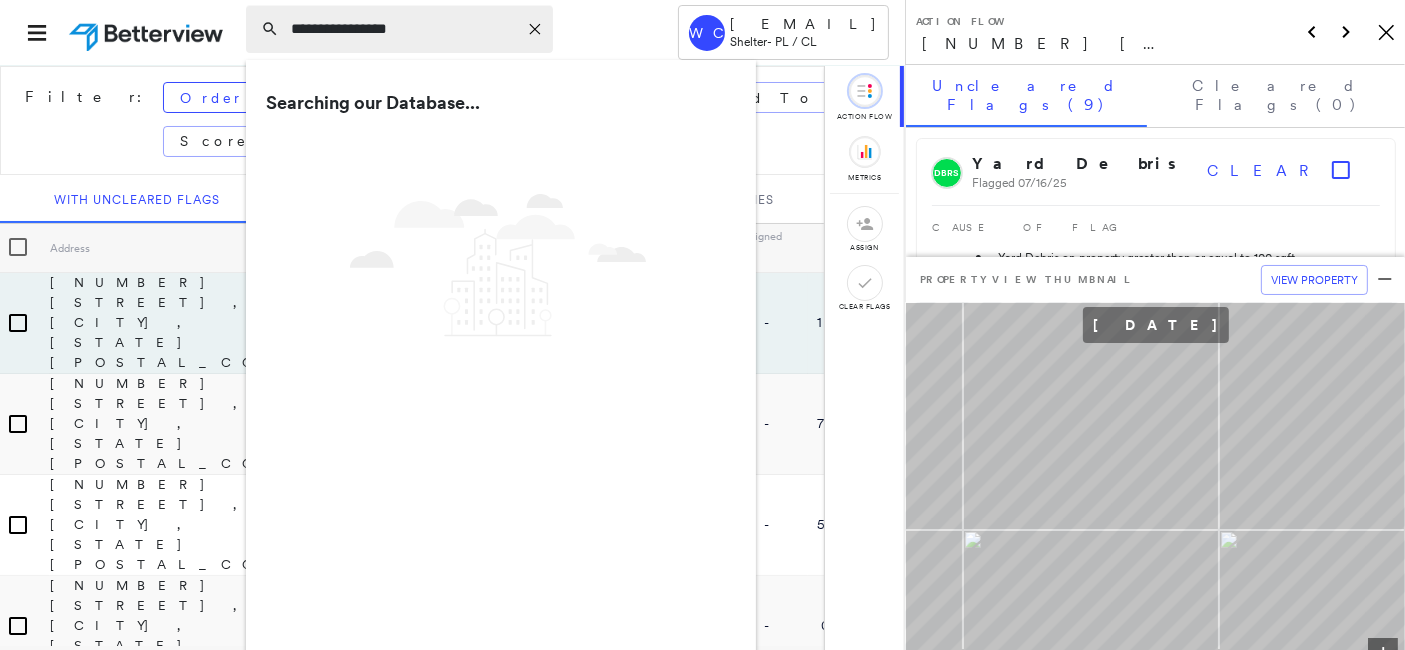 click on "**********" at bounding box center [404, 29] 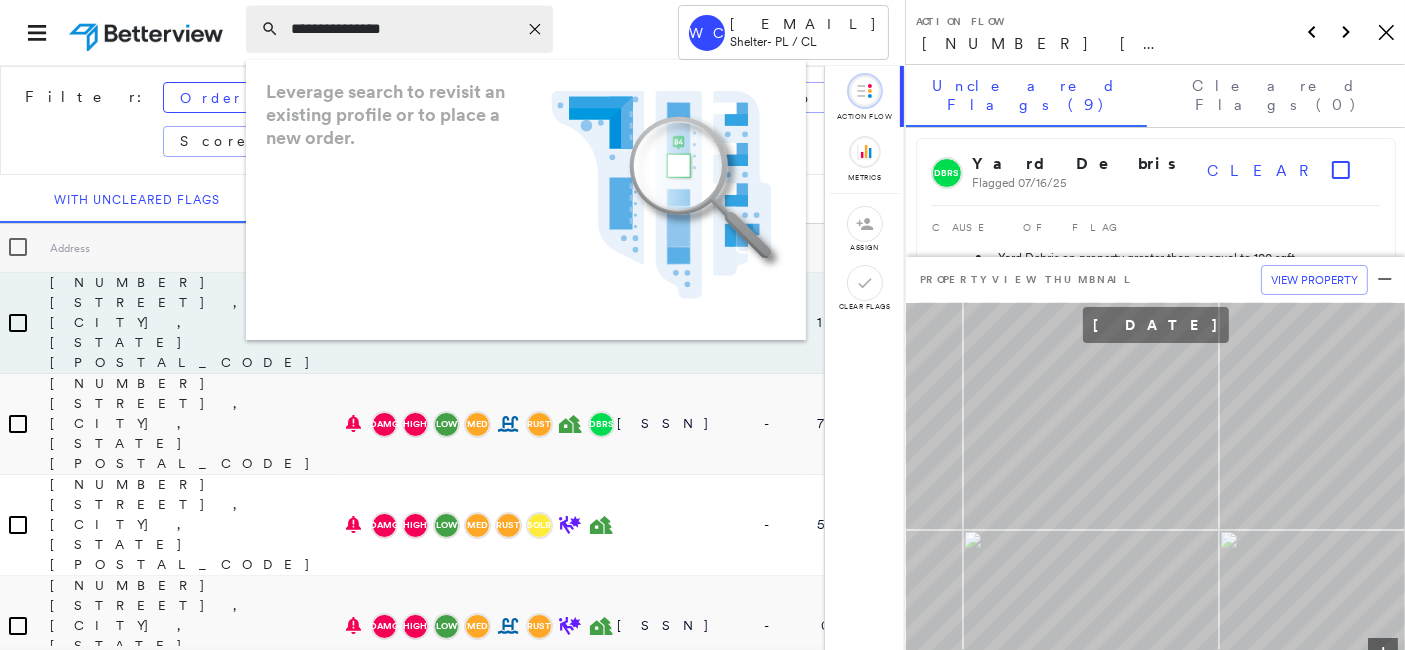scroll, scrollTop: 2, scrollLeft: 0, axis: vertical 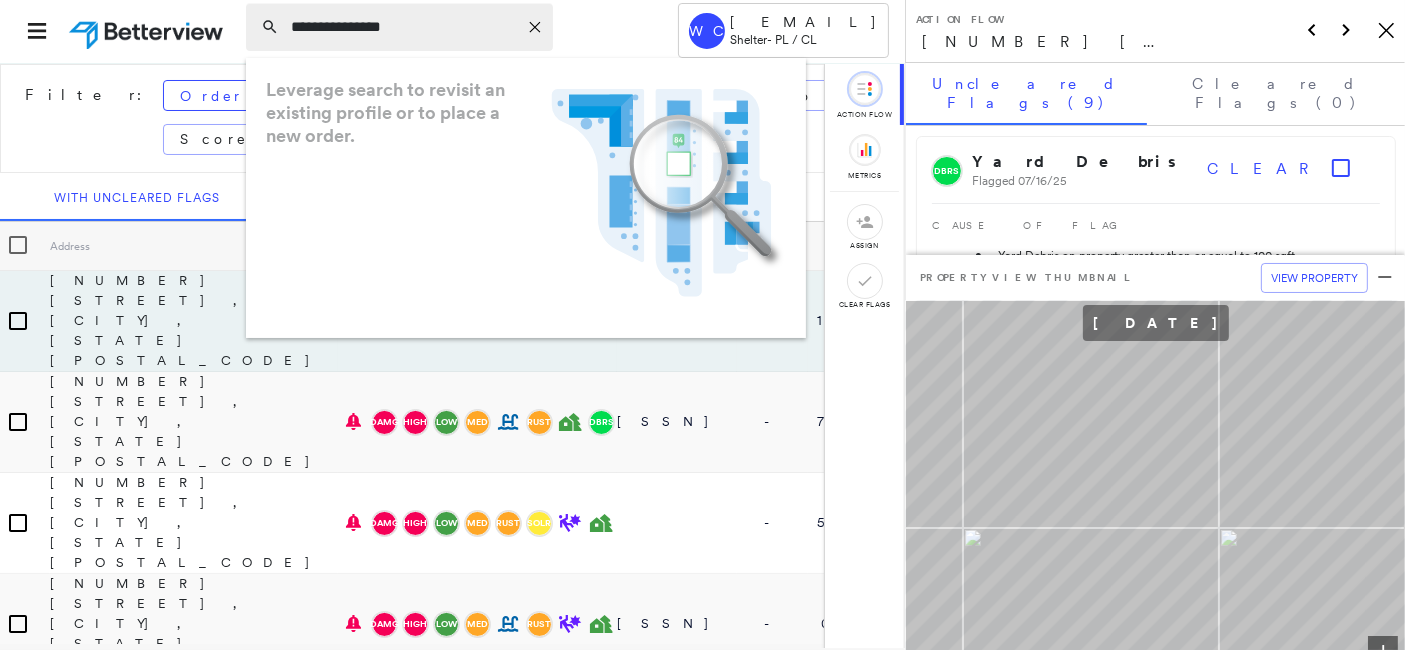 click on "**********" at bounding box center (404, 27) 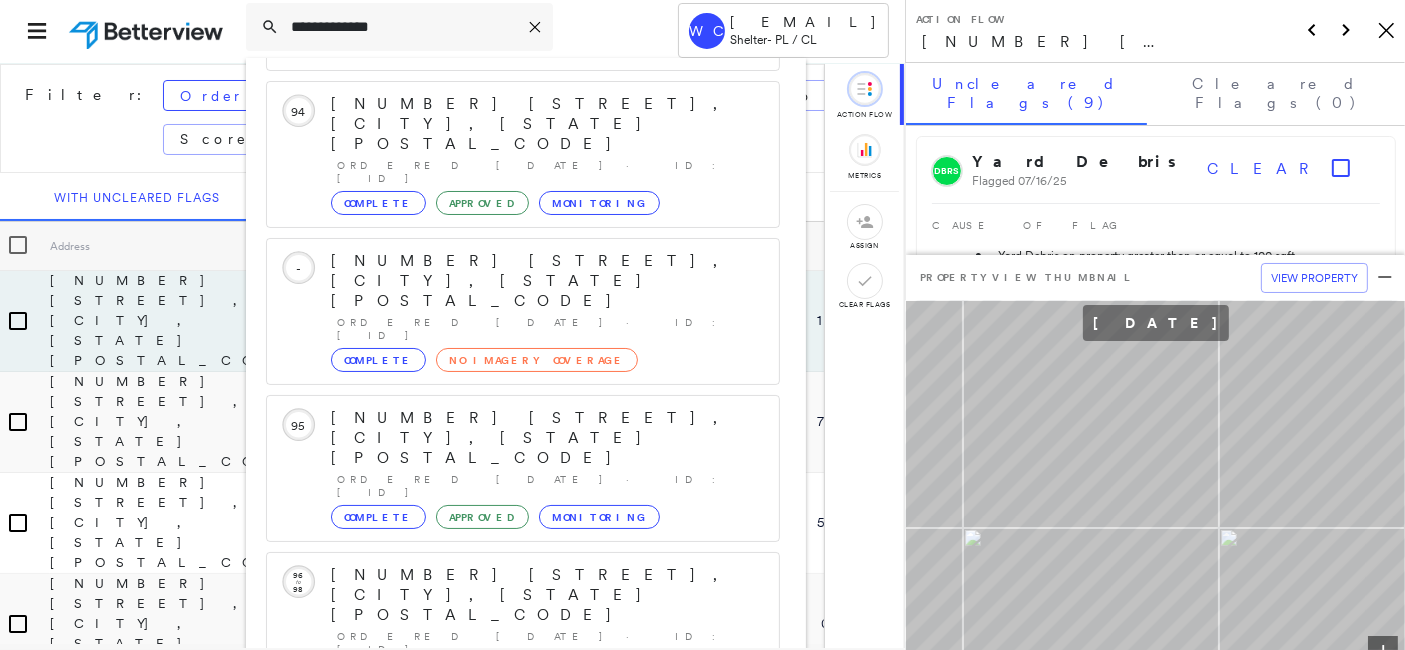 scroll, scrollTop: 385, scrollLeft: 0, axis: vertical 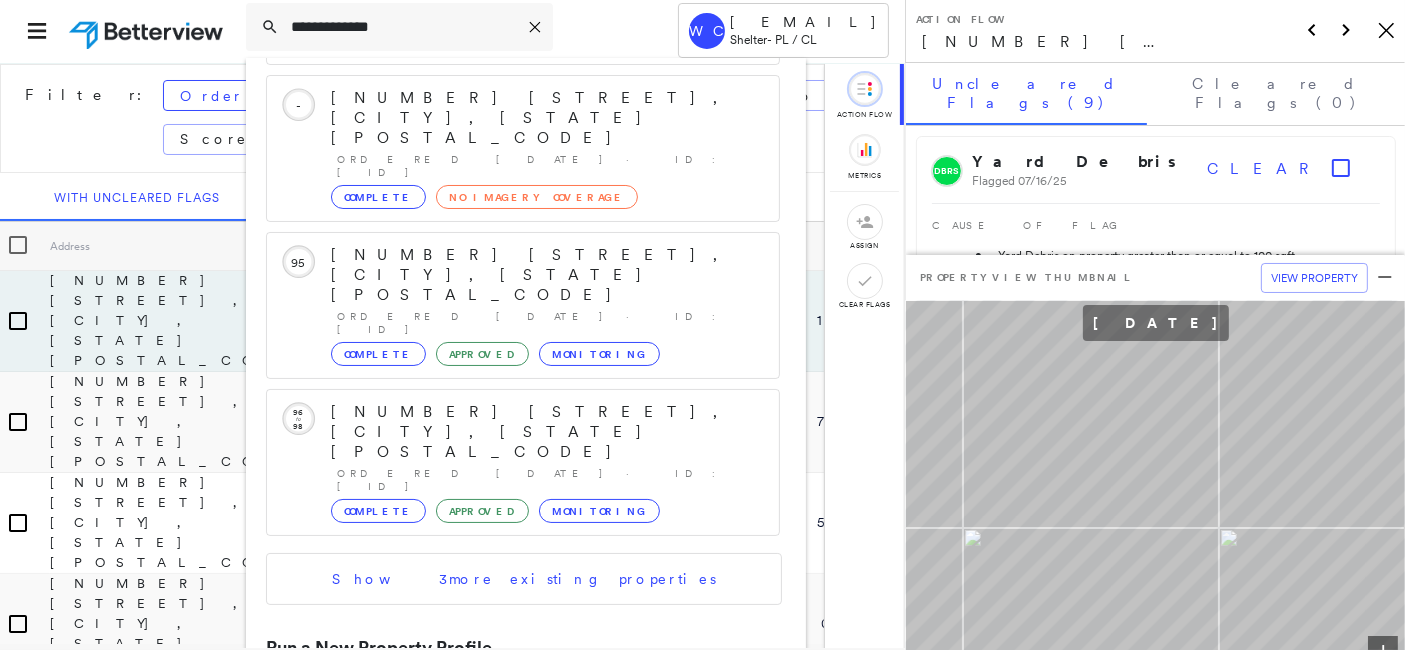 type on "**********" 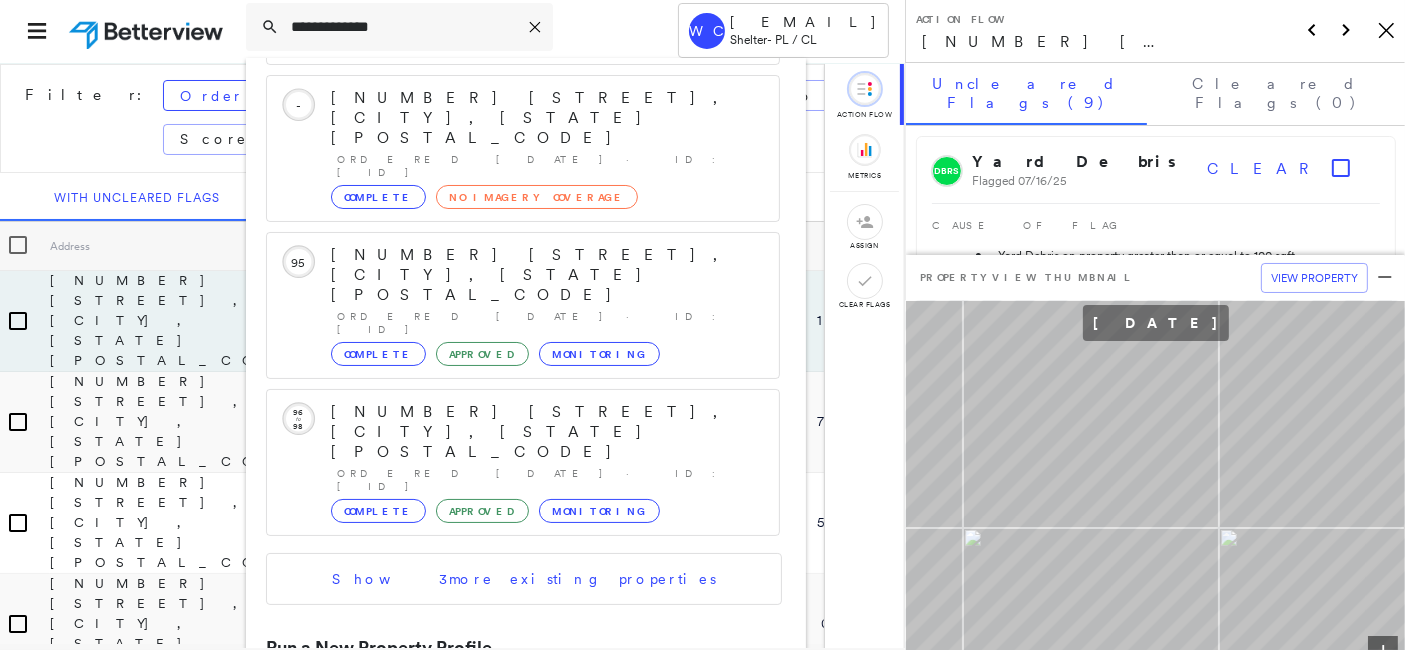 click 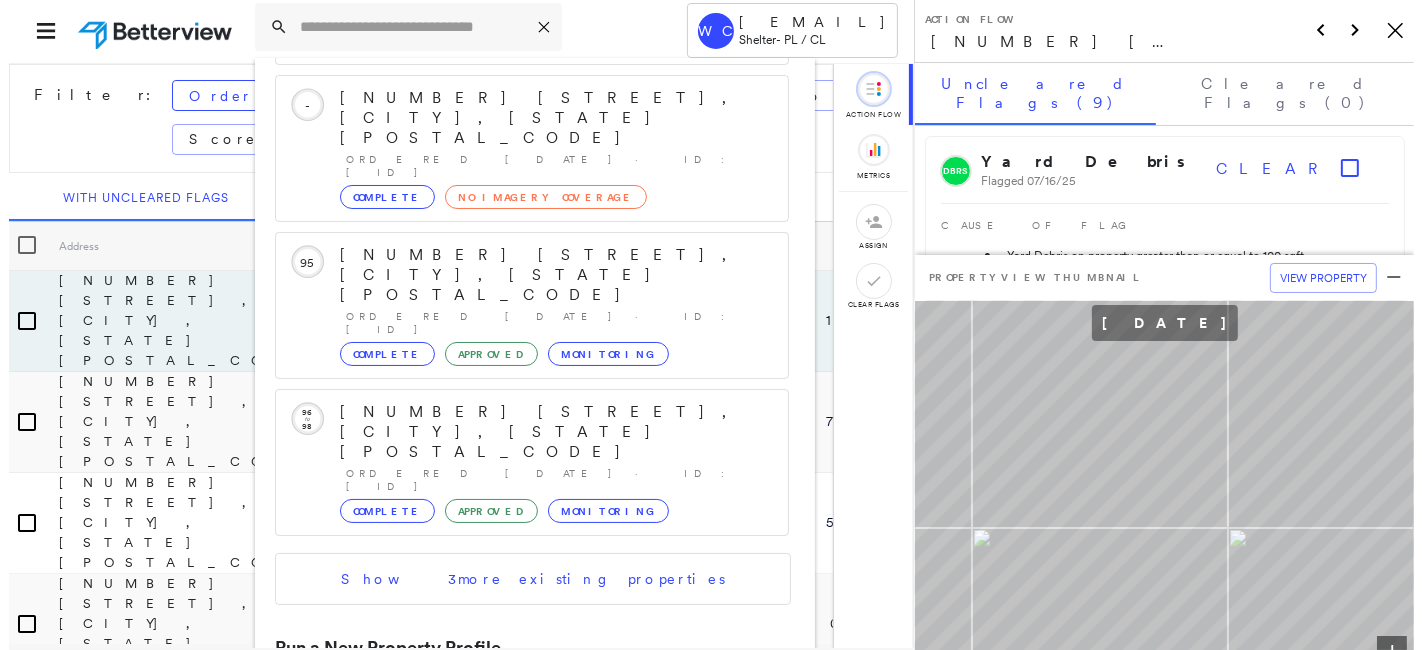 scroll, scrollTop: 0, scrollLeft: 0, axis: both 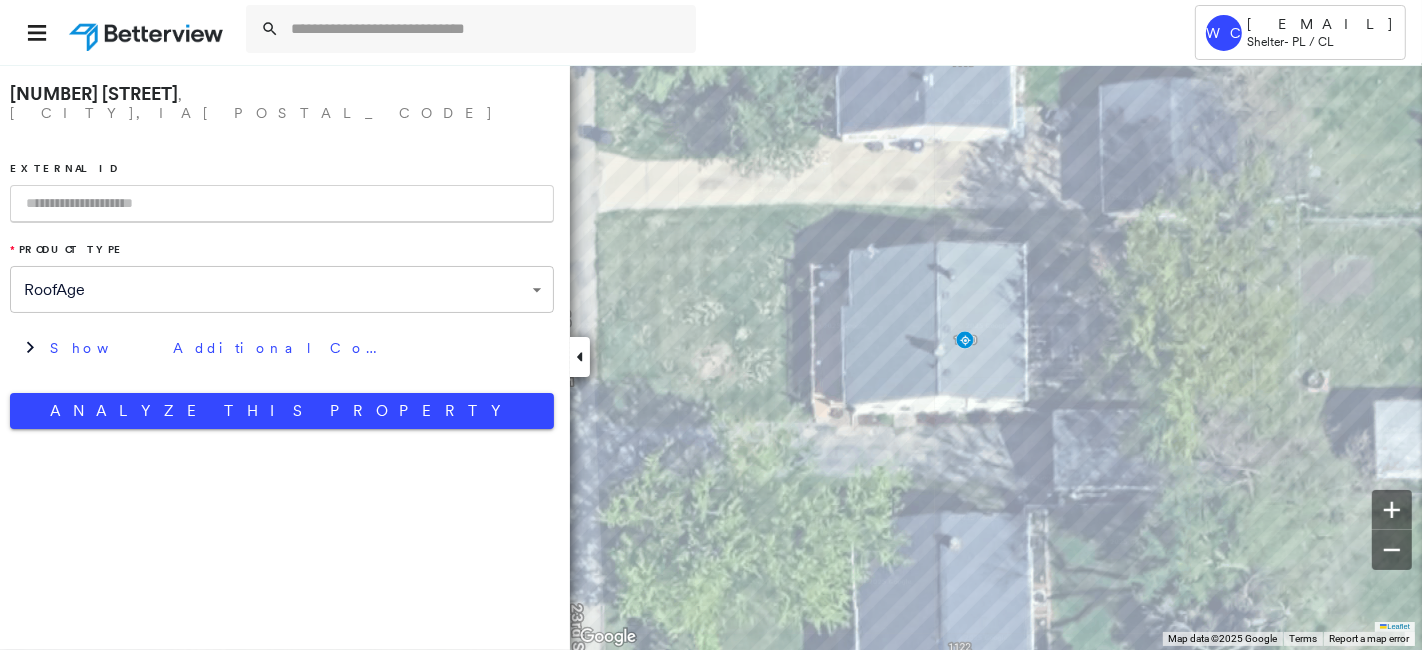click at bounding box center [282, 204] 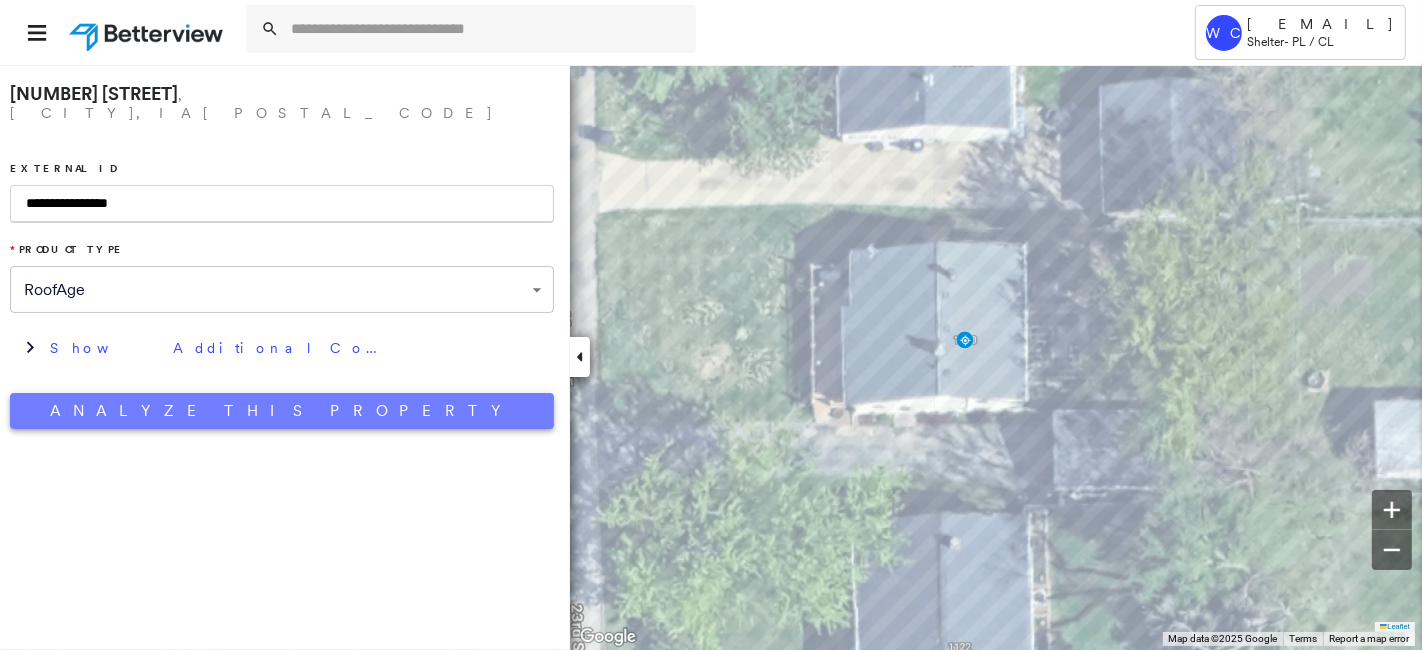 type on "**********" 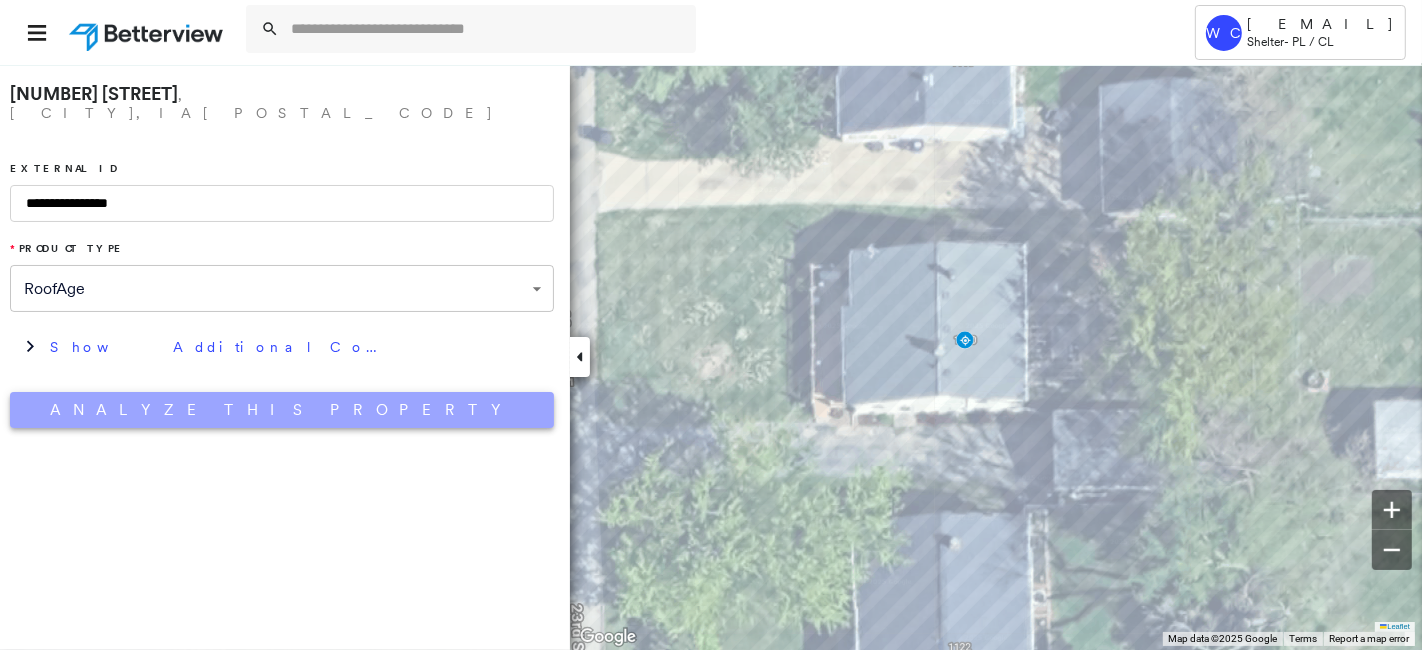 click on "Analyze This Property" at bounding box center [282, 410] 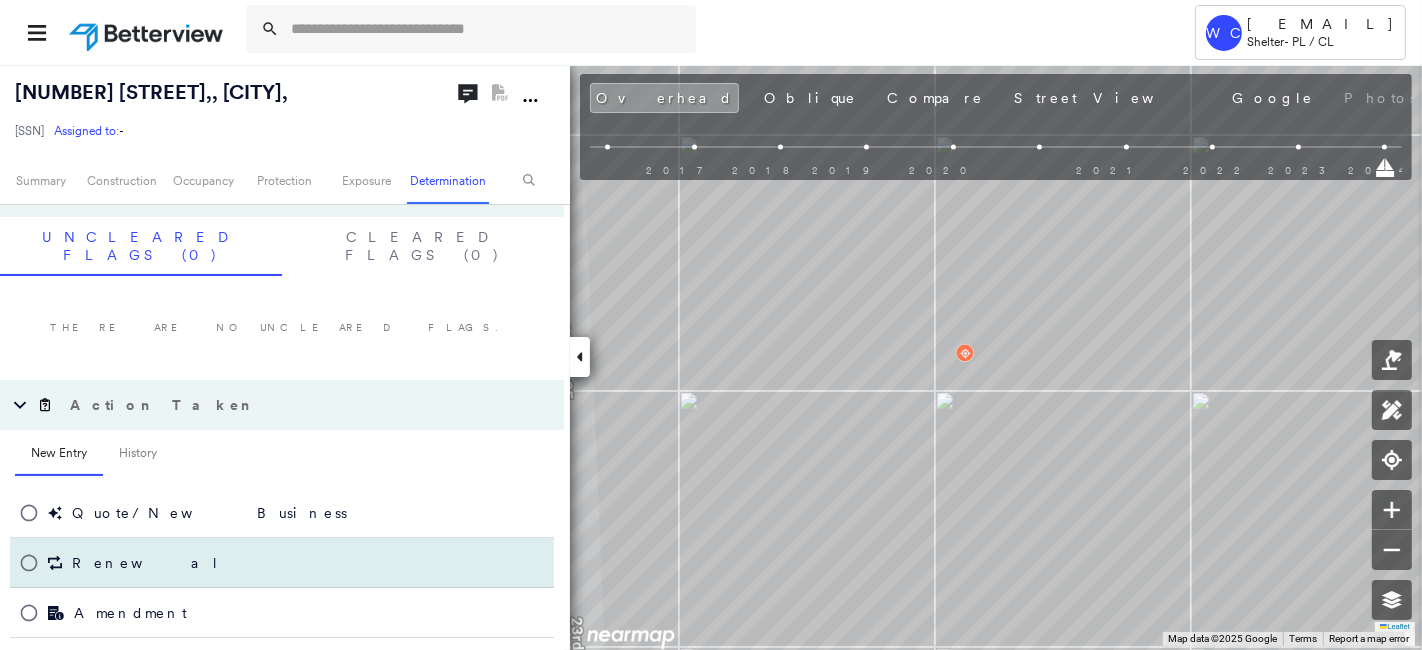scroll, scrollTop: 812, scrollLeft: 0, axis: vertical 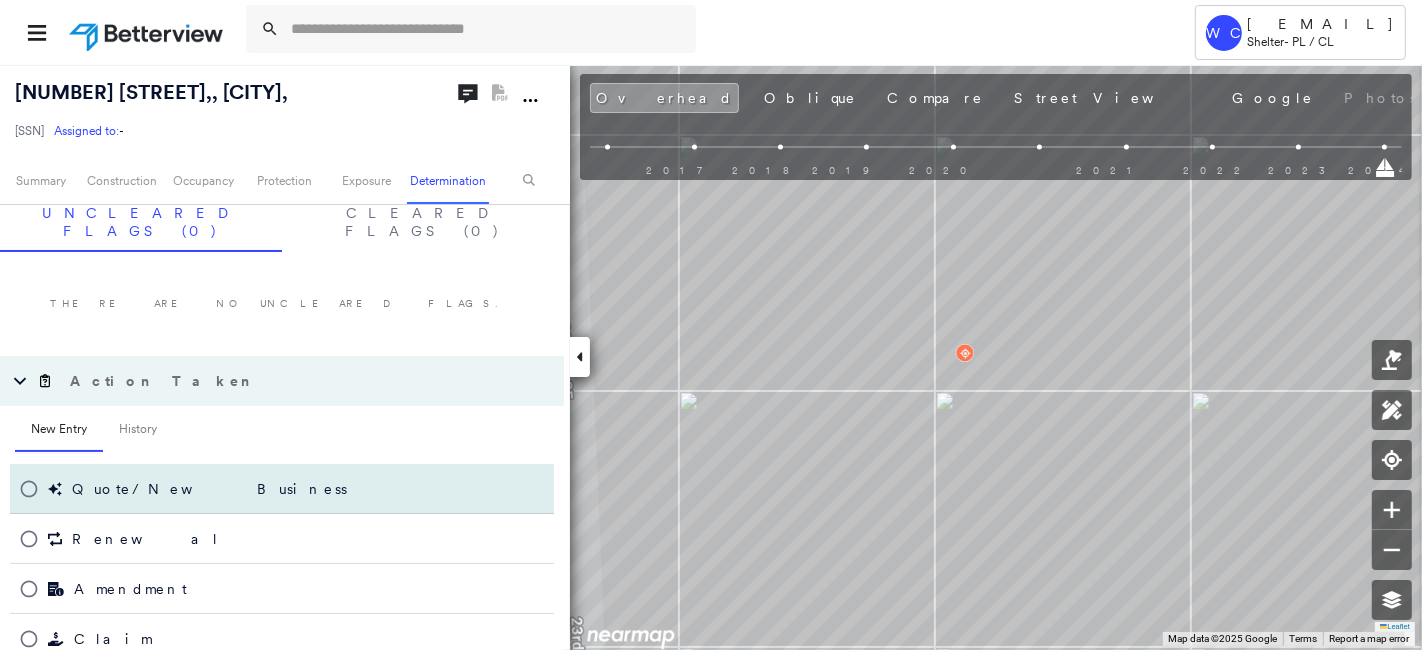 click on "Quote/New Business" at bounding box center (209, 489) 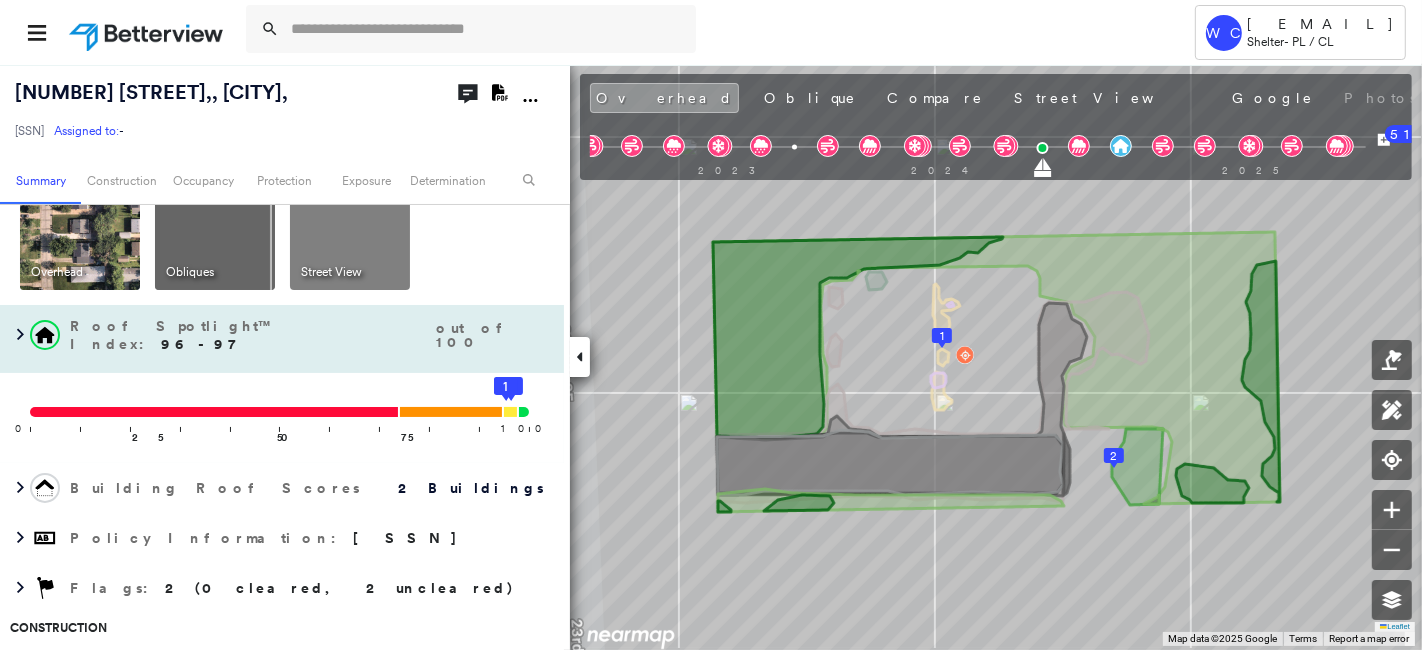 scroll, scrollTop: 111, scrollLeft: 0, axis: vertical 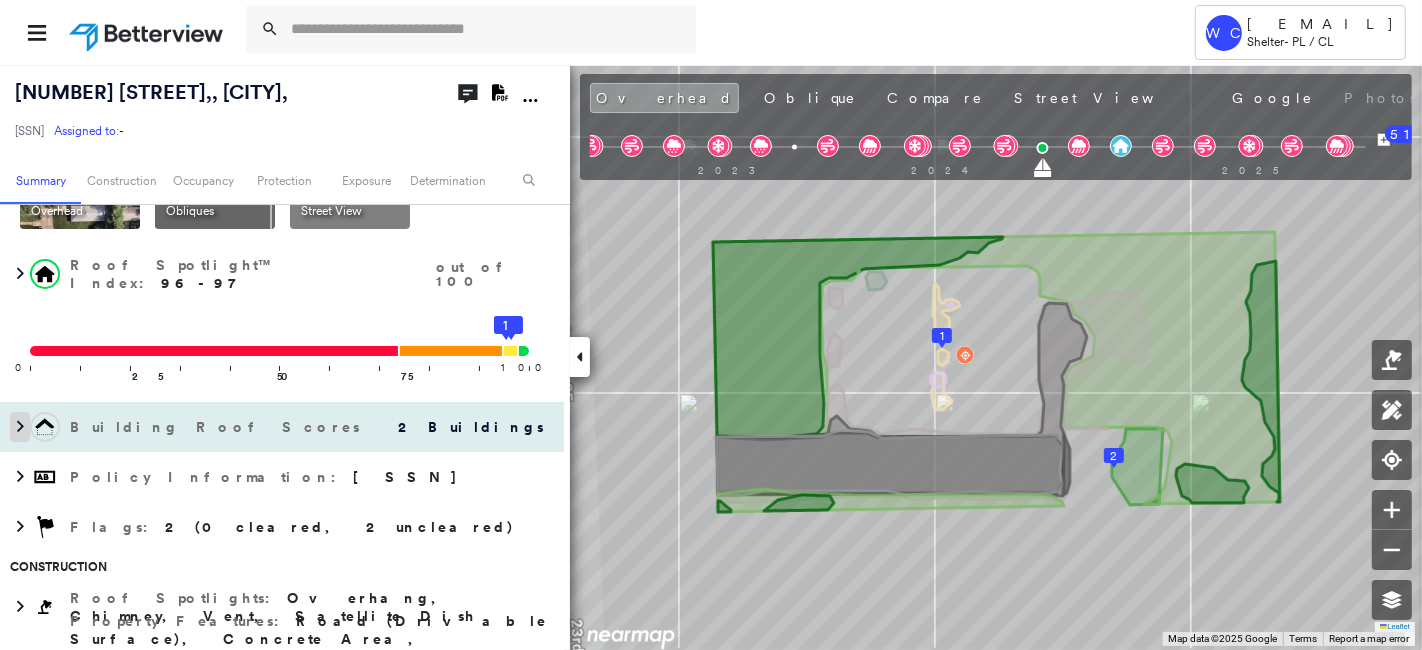 click at bounding box center [20, 427] 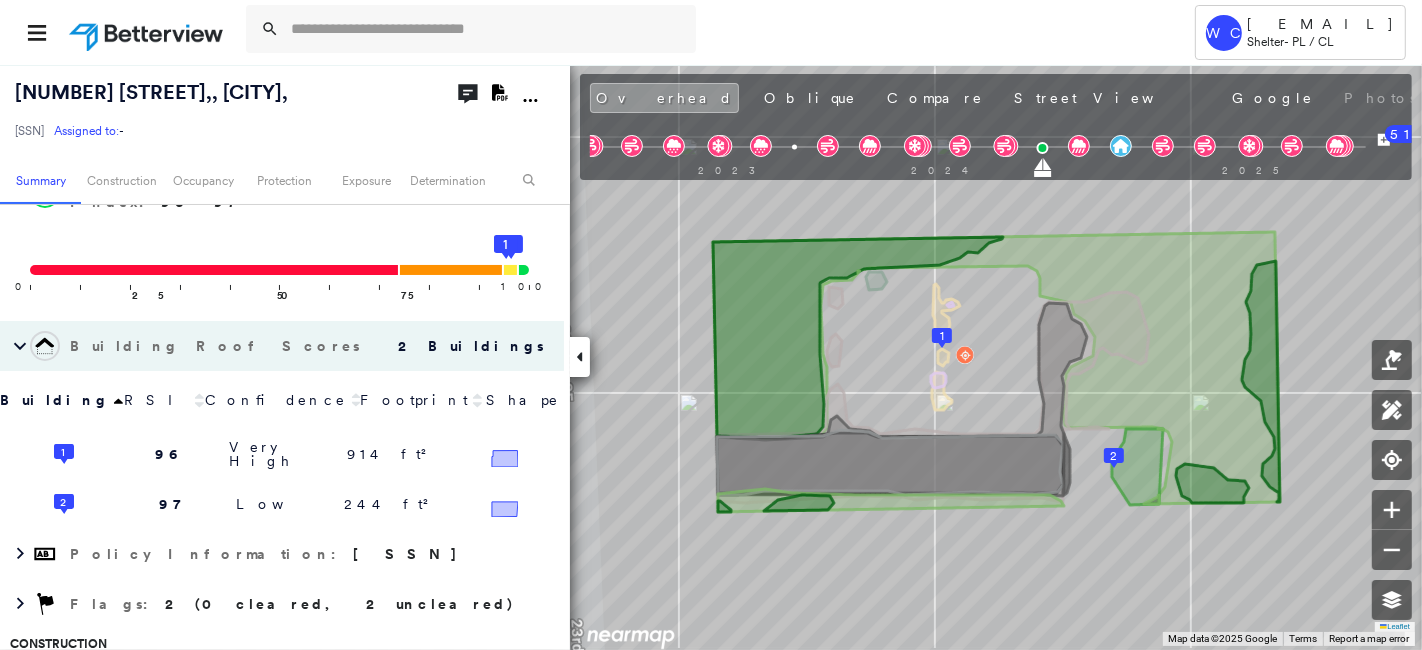 scroll, scrollTop: 222, scrollLeft: 0, axis: vertical 